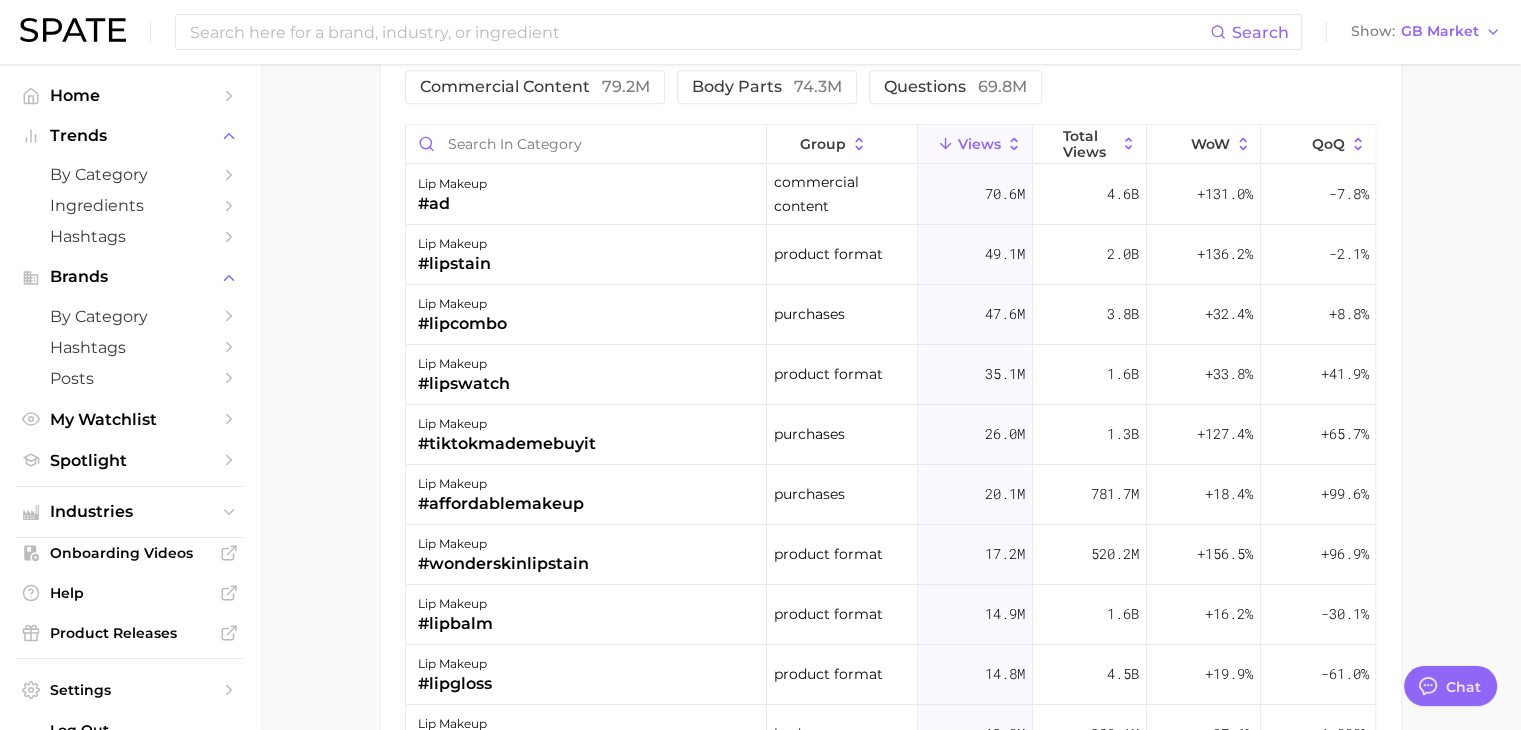 scroll, scrollTop: 1900, scrollLeft: 0, axis: vertical 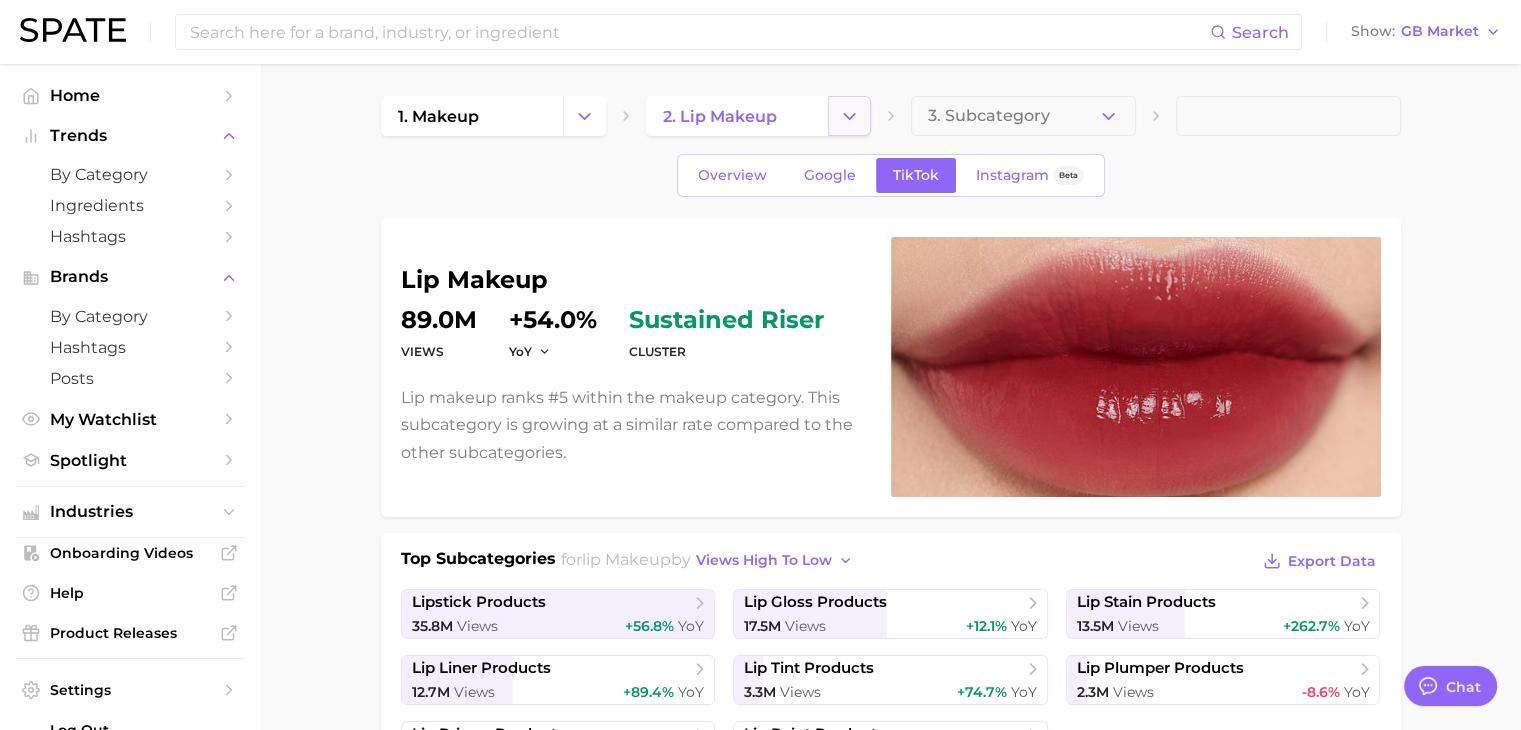 click 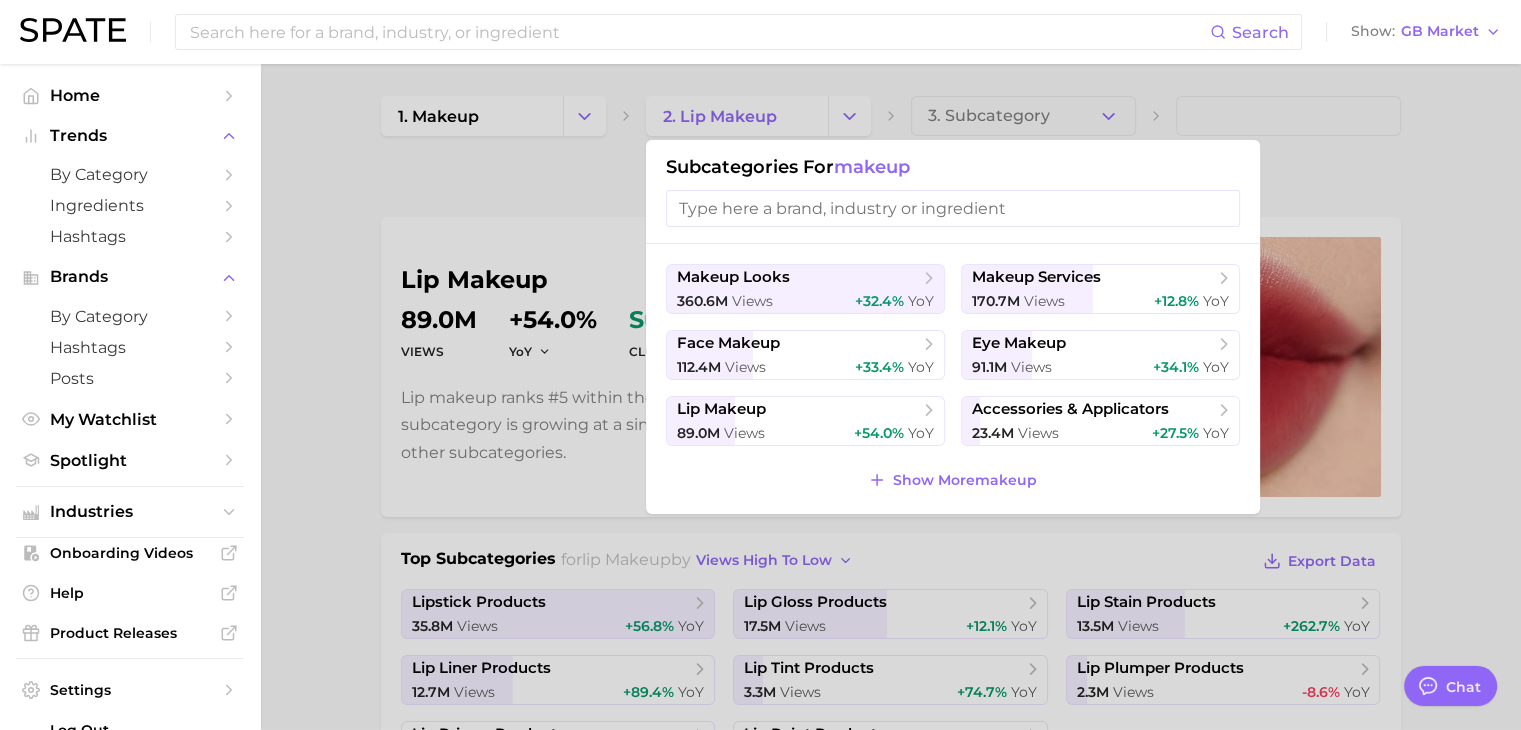 click at bounding box center (760, 365) 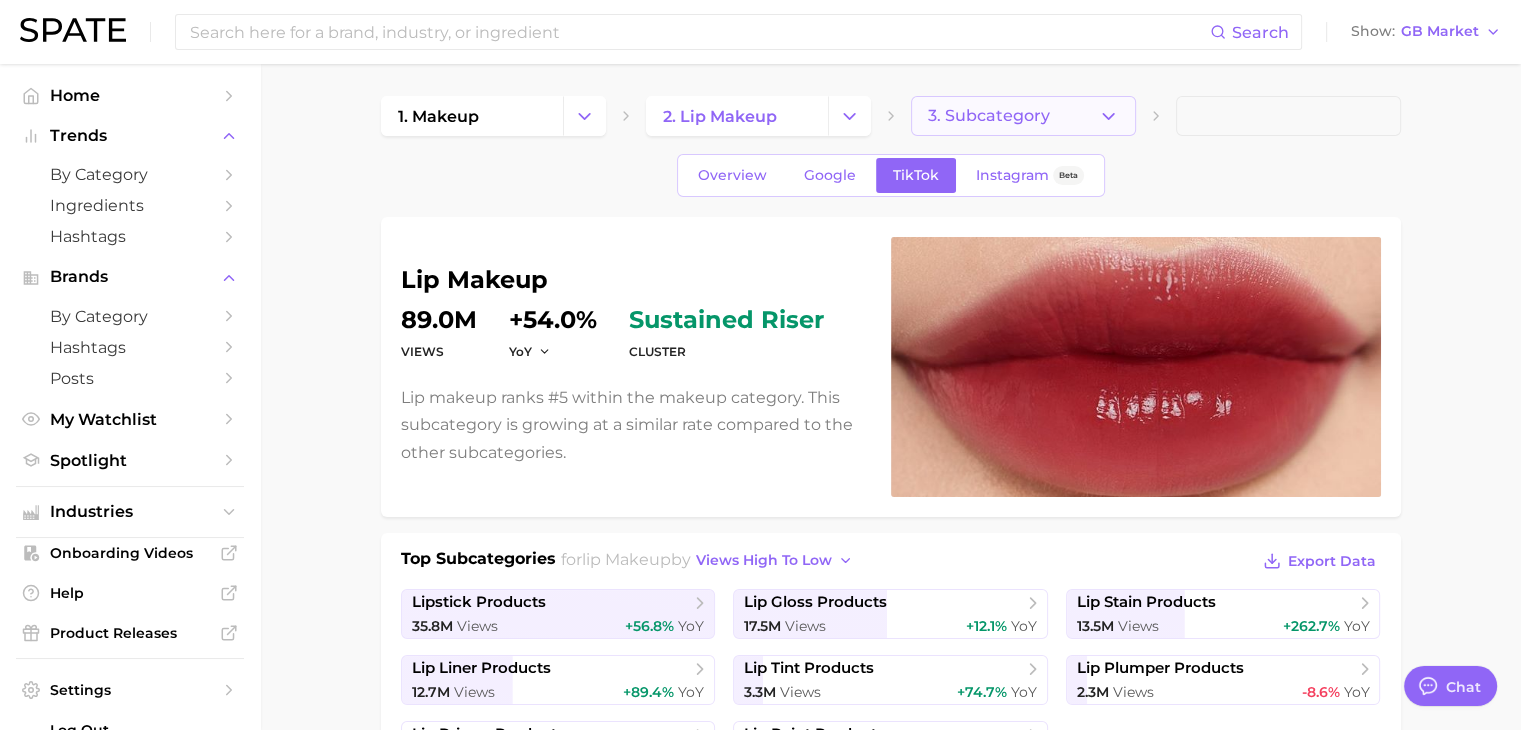 click 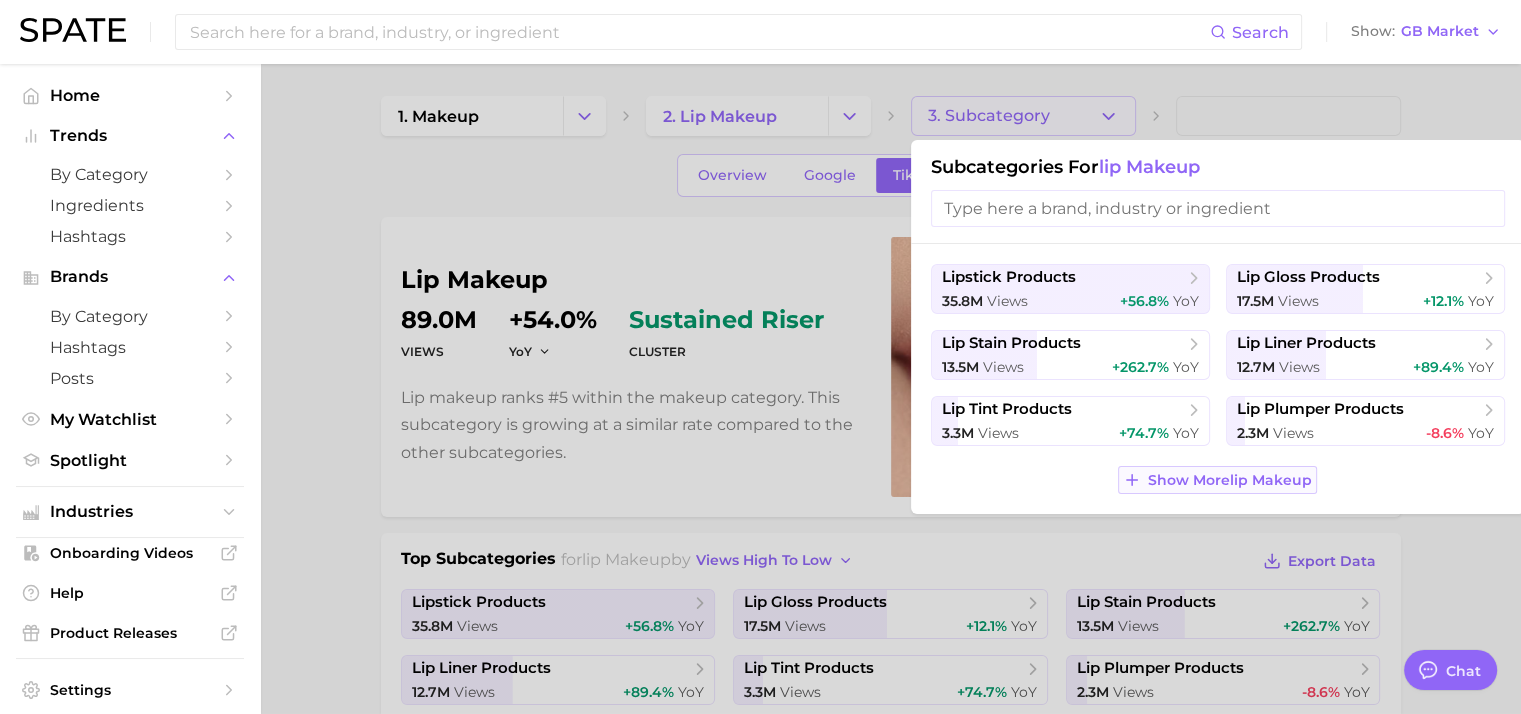 click on "Show More  lip makeup" at bounding box center (1230, 480) 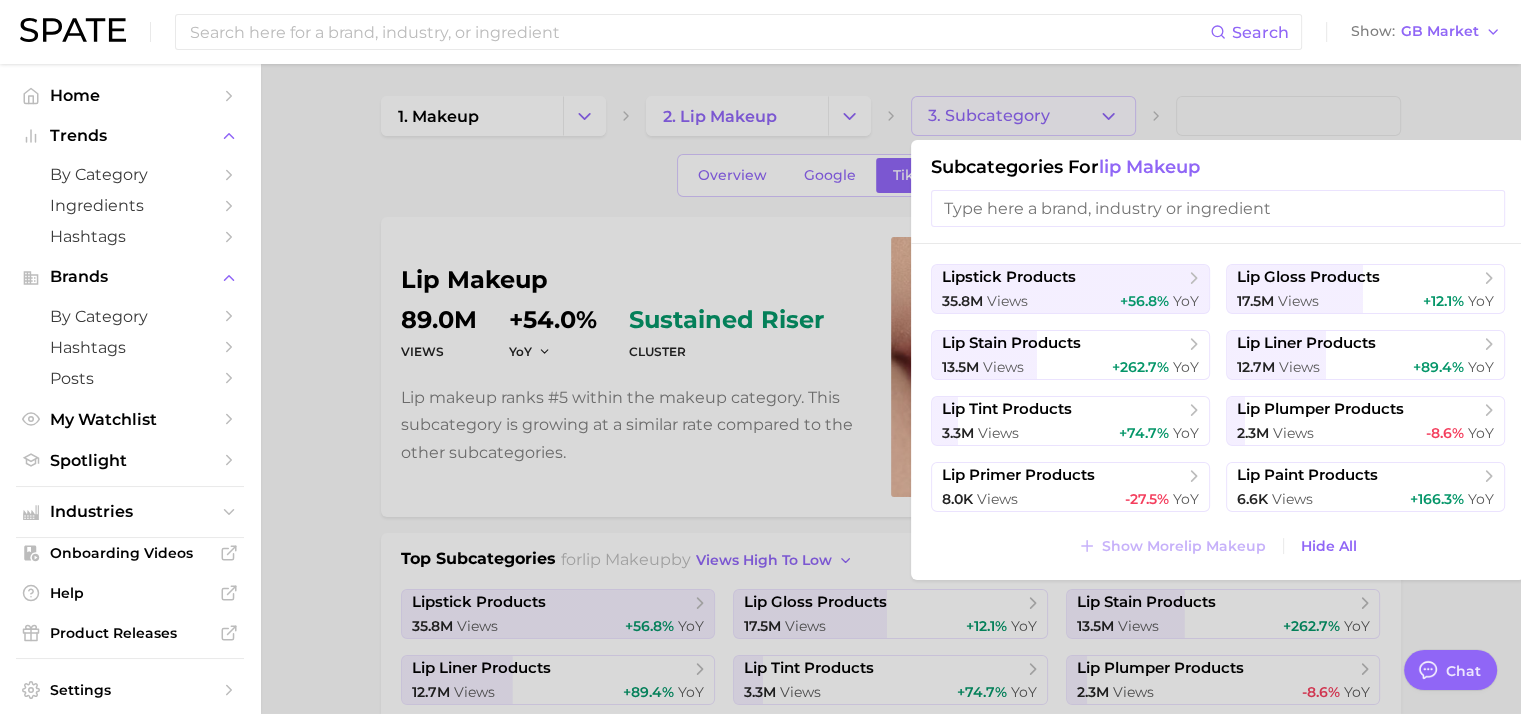 click at bounding box center [760, 357] 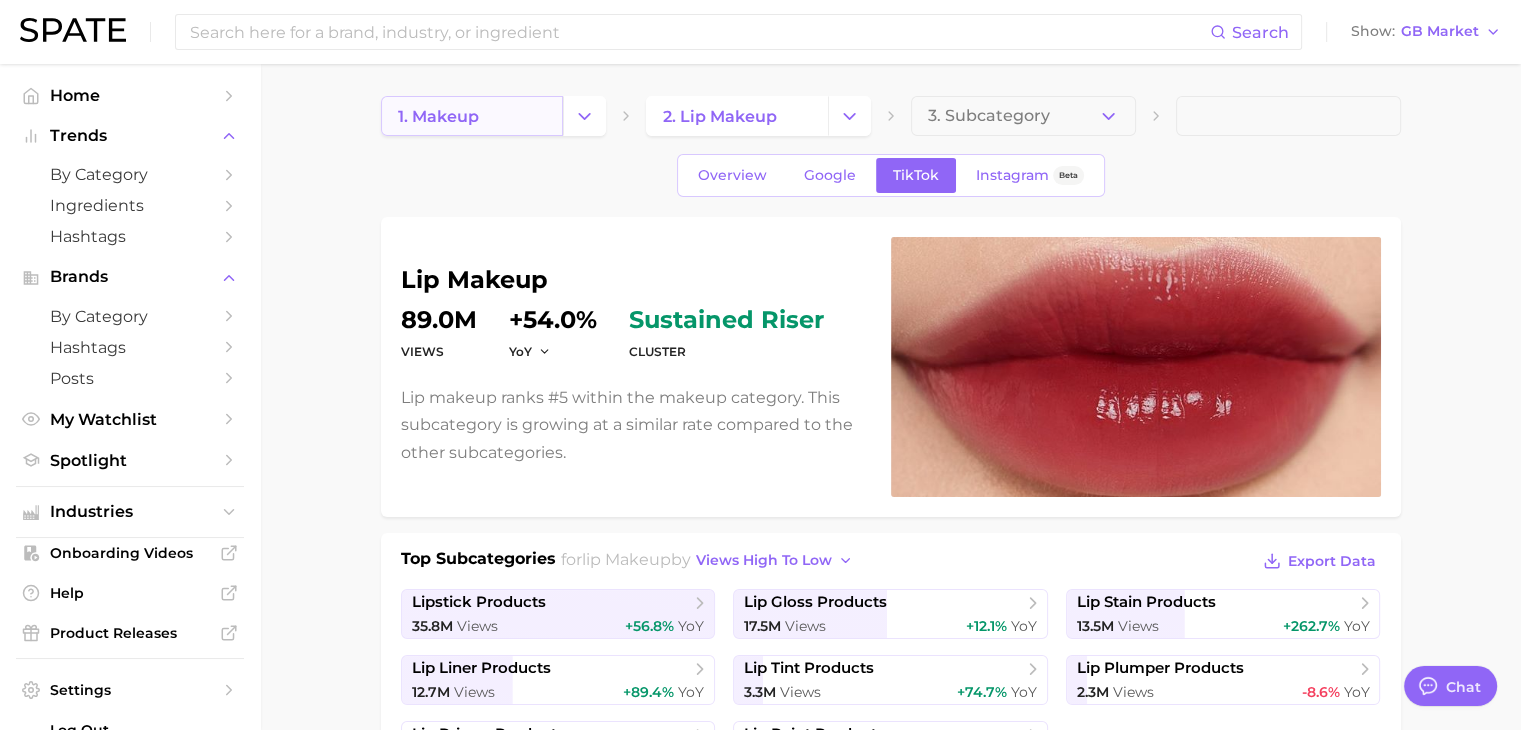 click on "1. makeup" at bounding box center [472, 116] 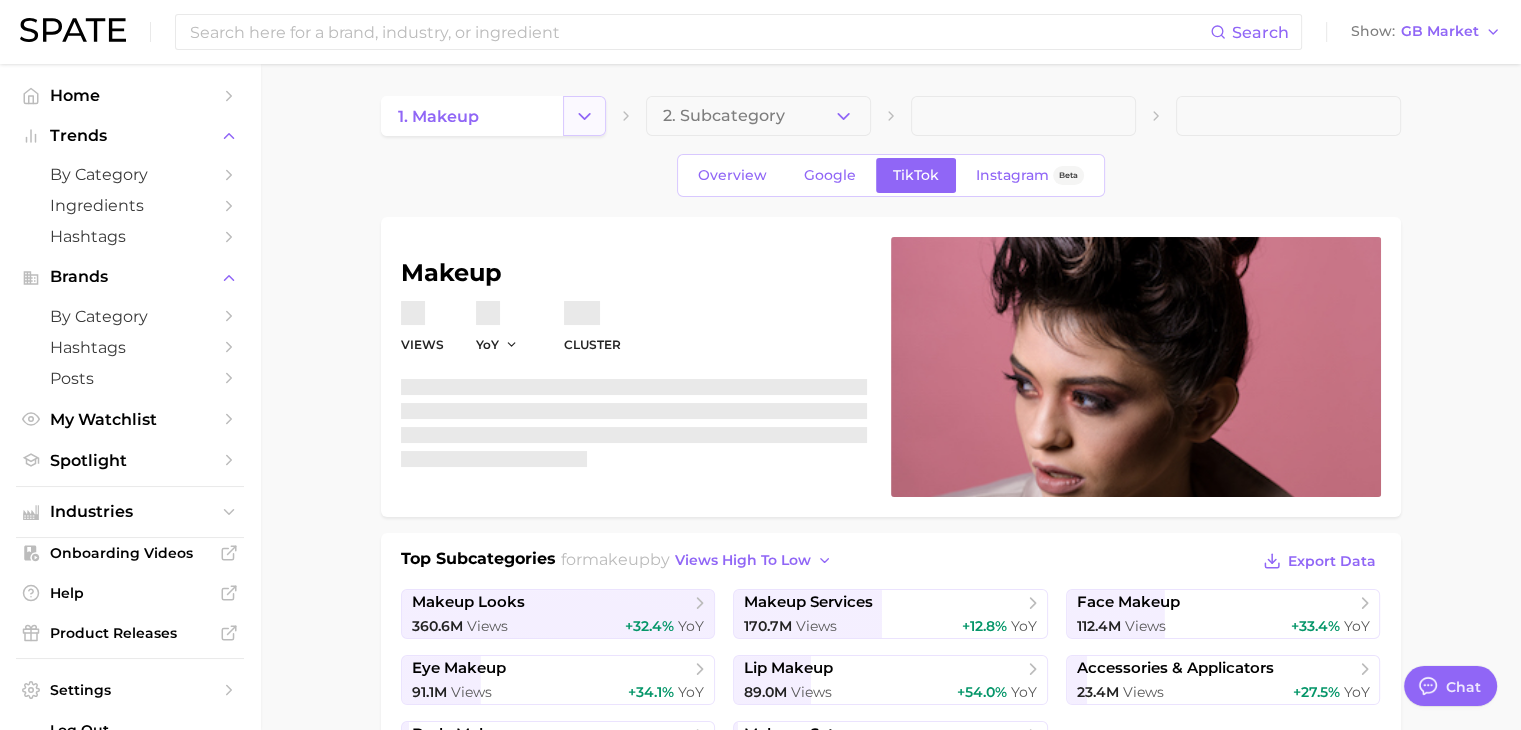 click at bounding box center (584, 116) 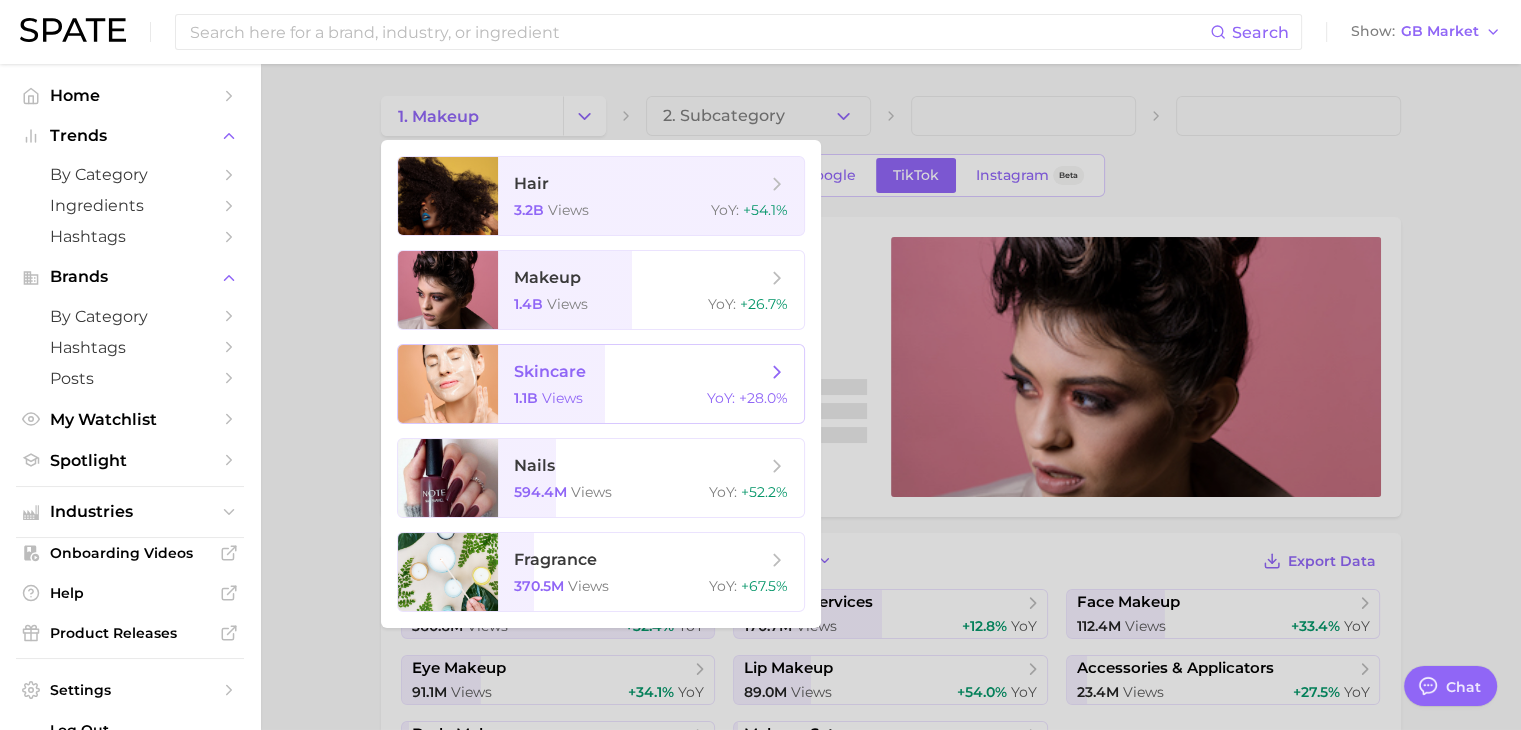 scroll, scrollTop: 0, scrollLeft: 0, axis: both 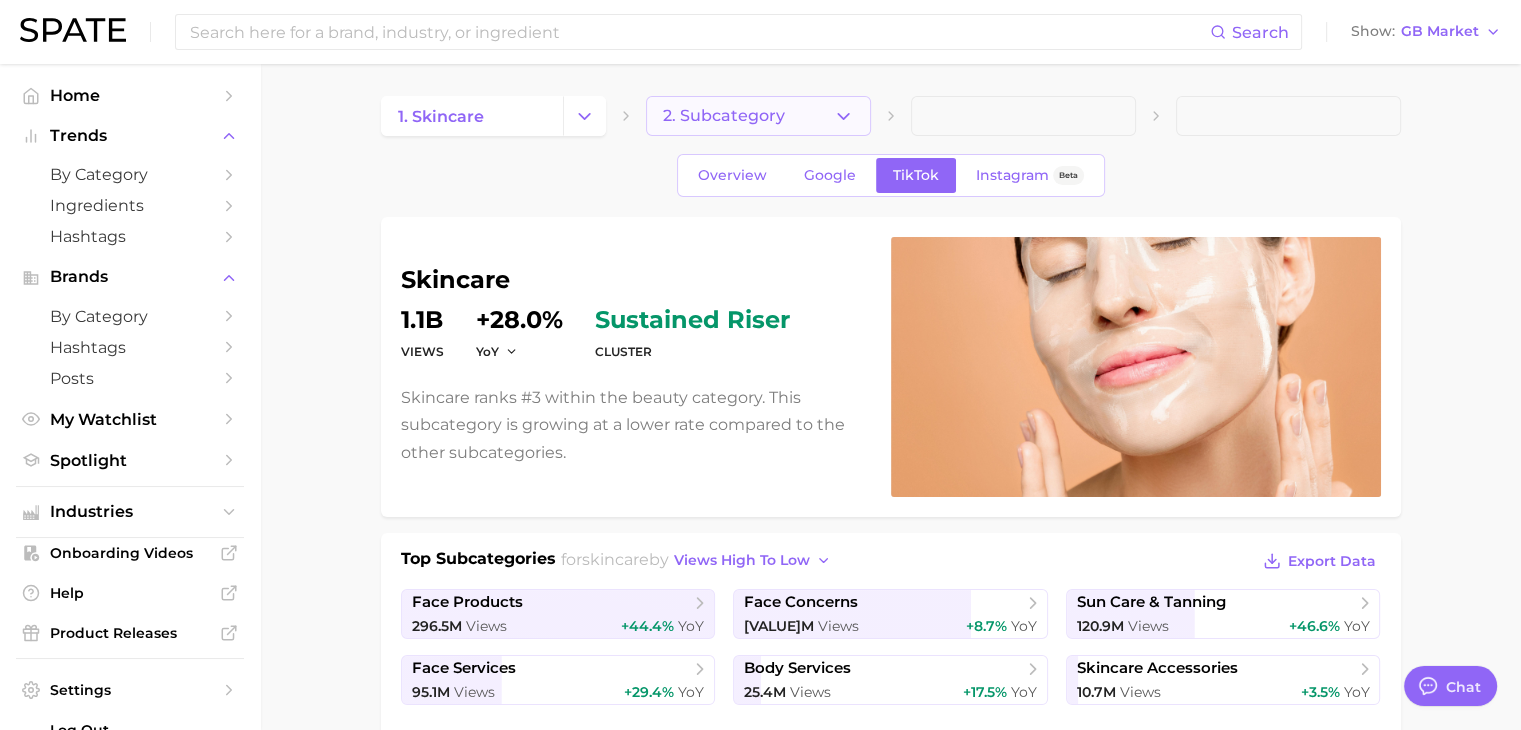 click on "2. Subcategory" at bounding box center (758, 116) 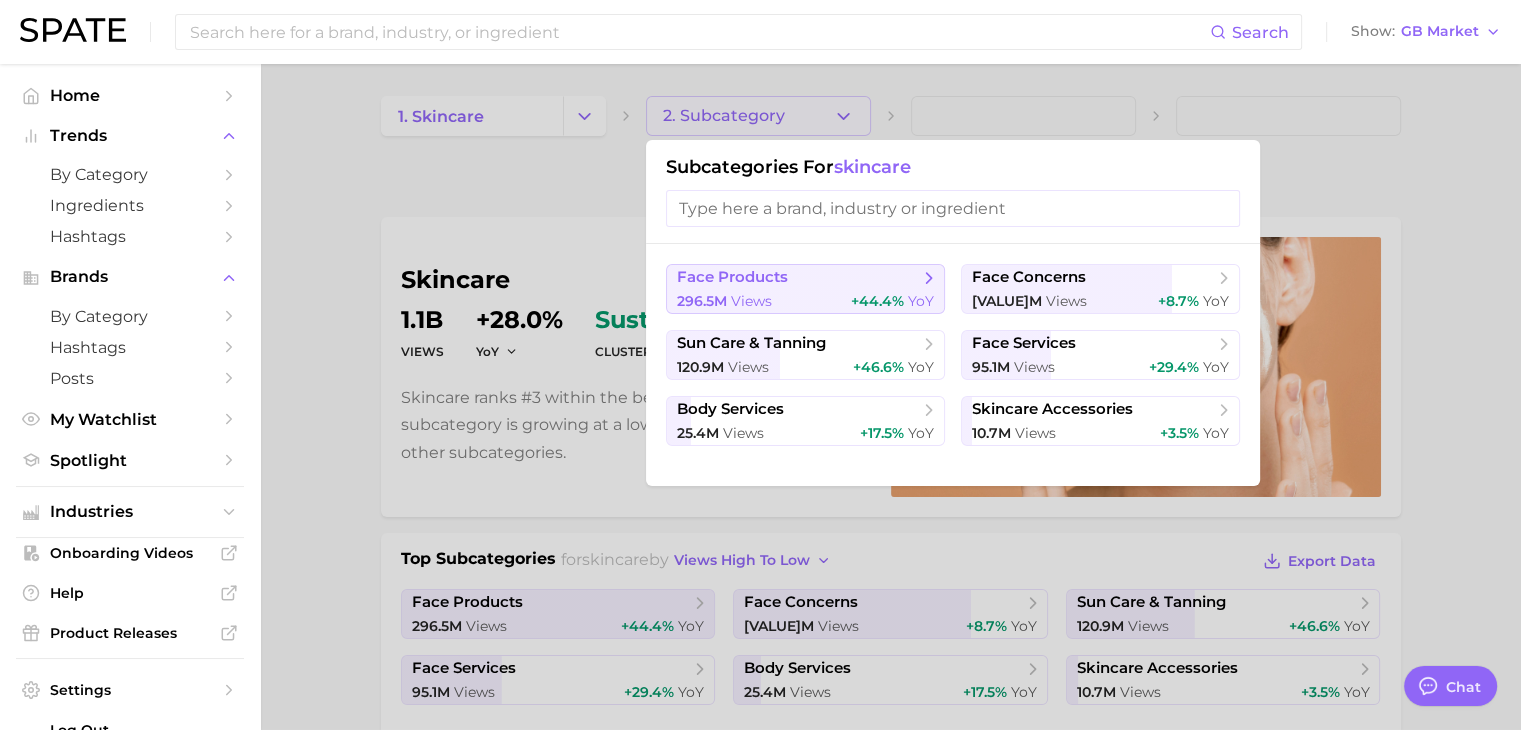 click on "face products" at bounding box center (798, 278) 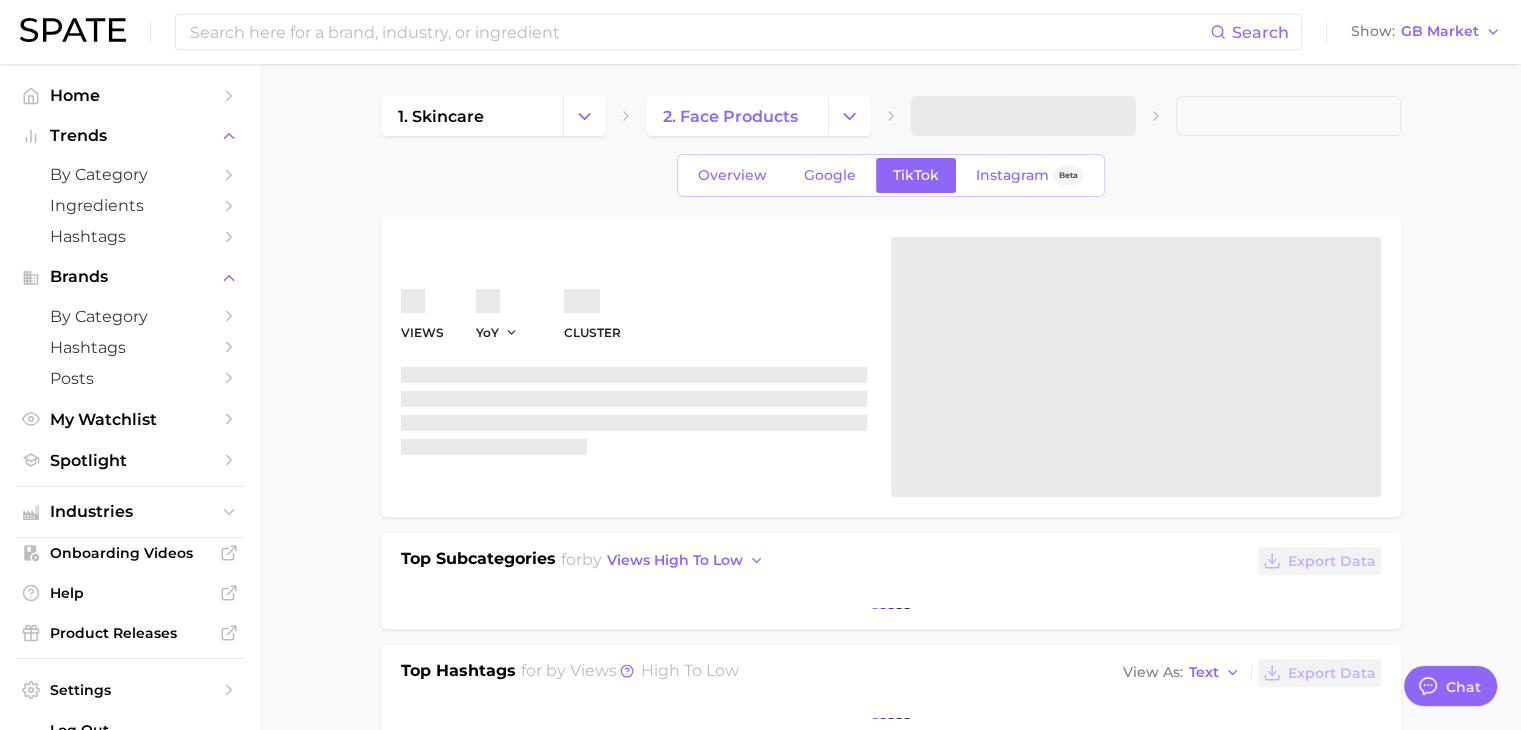 scroll, scrollTop: 0, scrollLeft: 0, axis: both 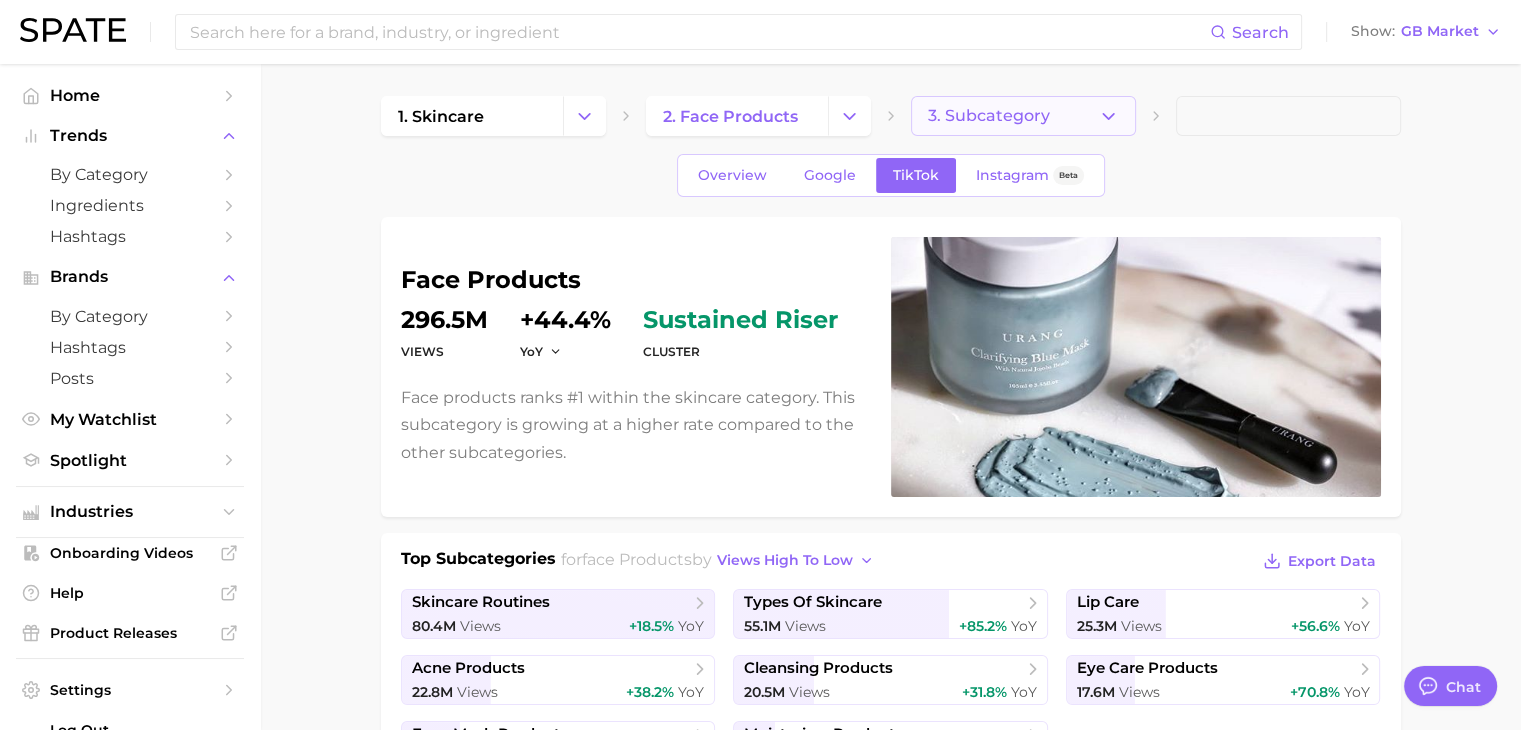 click on "3. Subcategory" at bounding box center [989, 116] 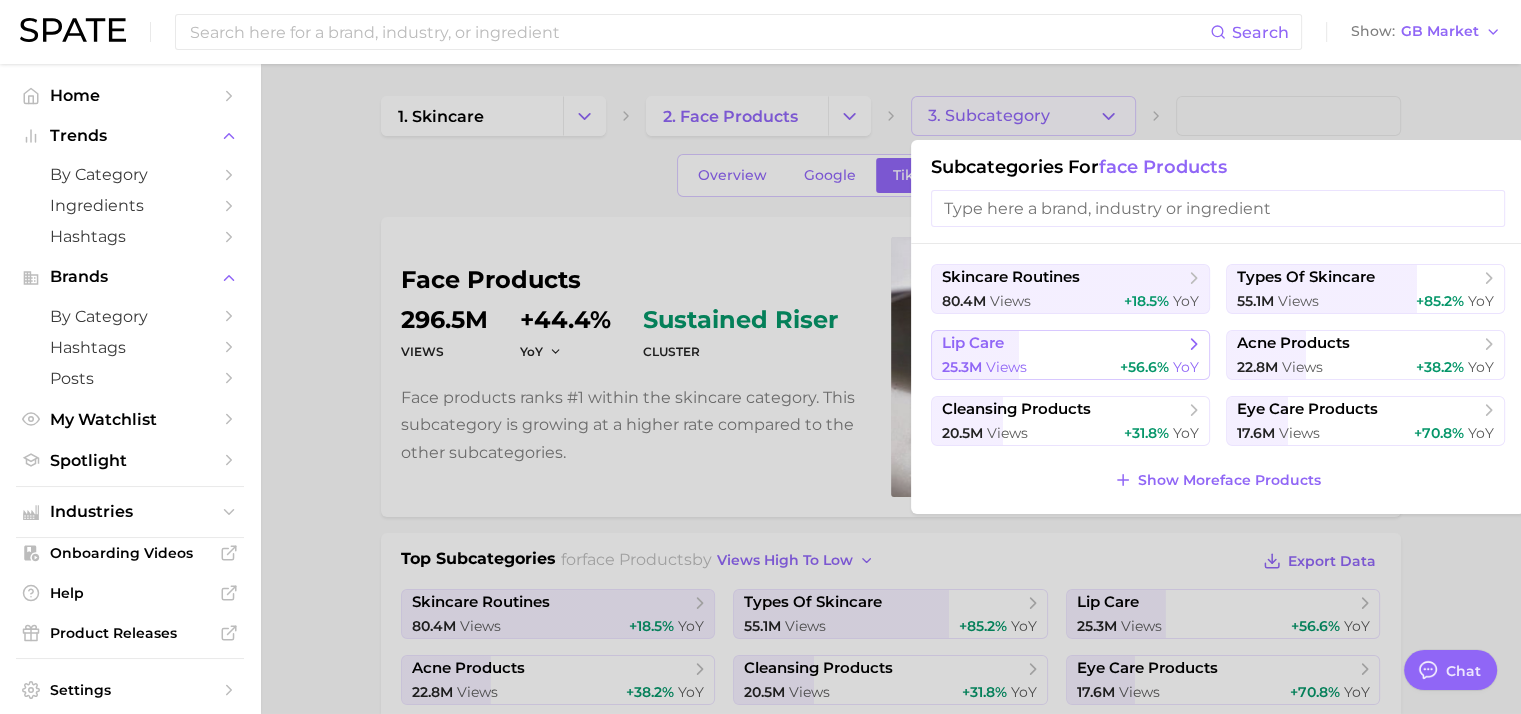 click on "lip care" at bounding box center (1063, 344) 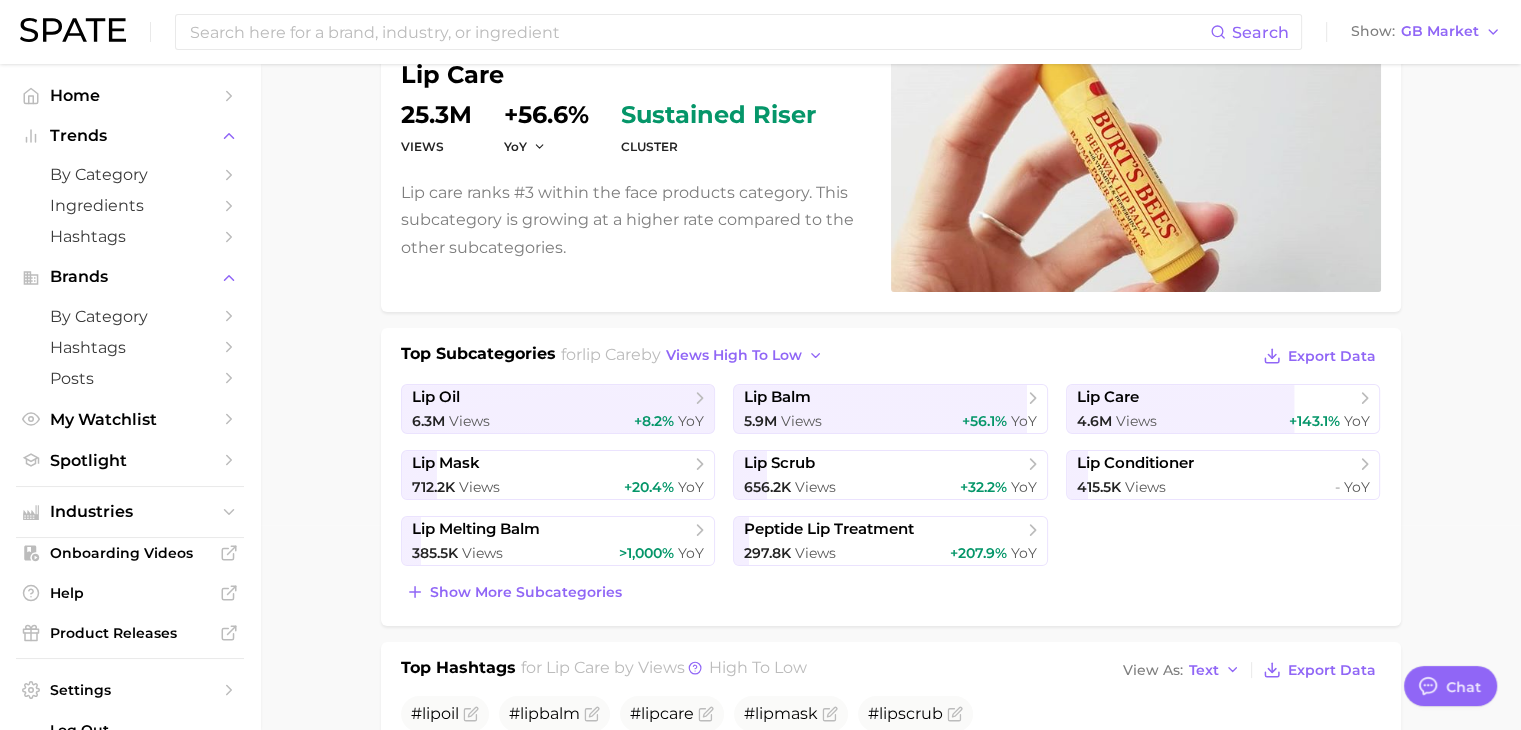 scroll, scrollTop: 300, scrollLeft: 0, axis: vertical 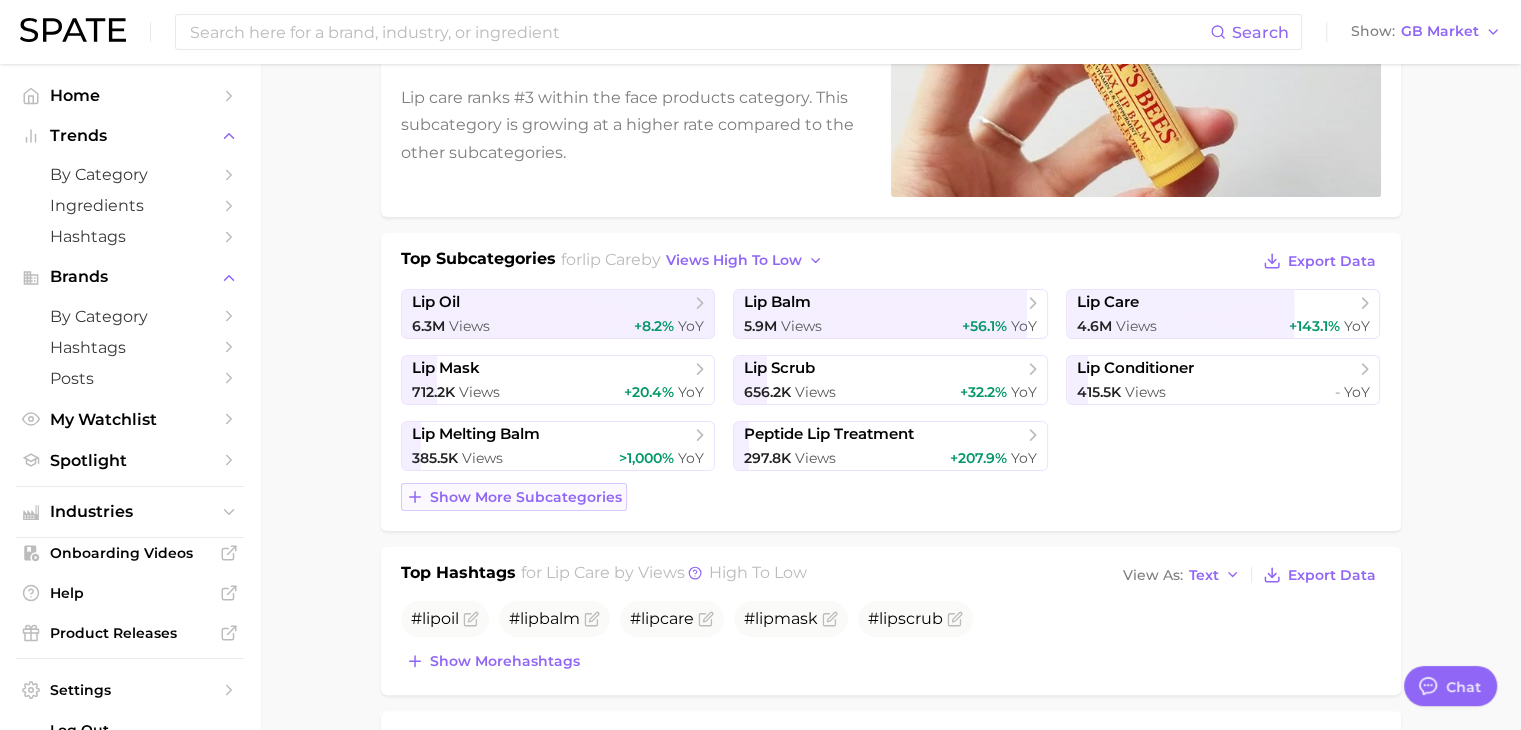 click on "Show more subcategories" at bounding box center (526, 497) 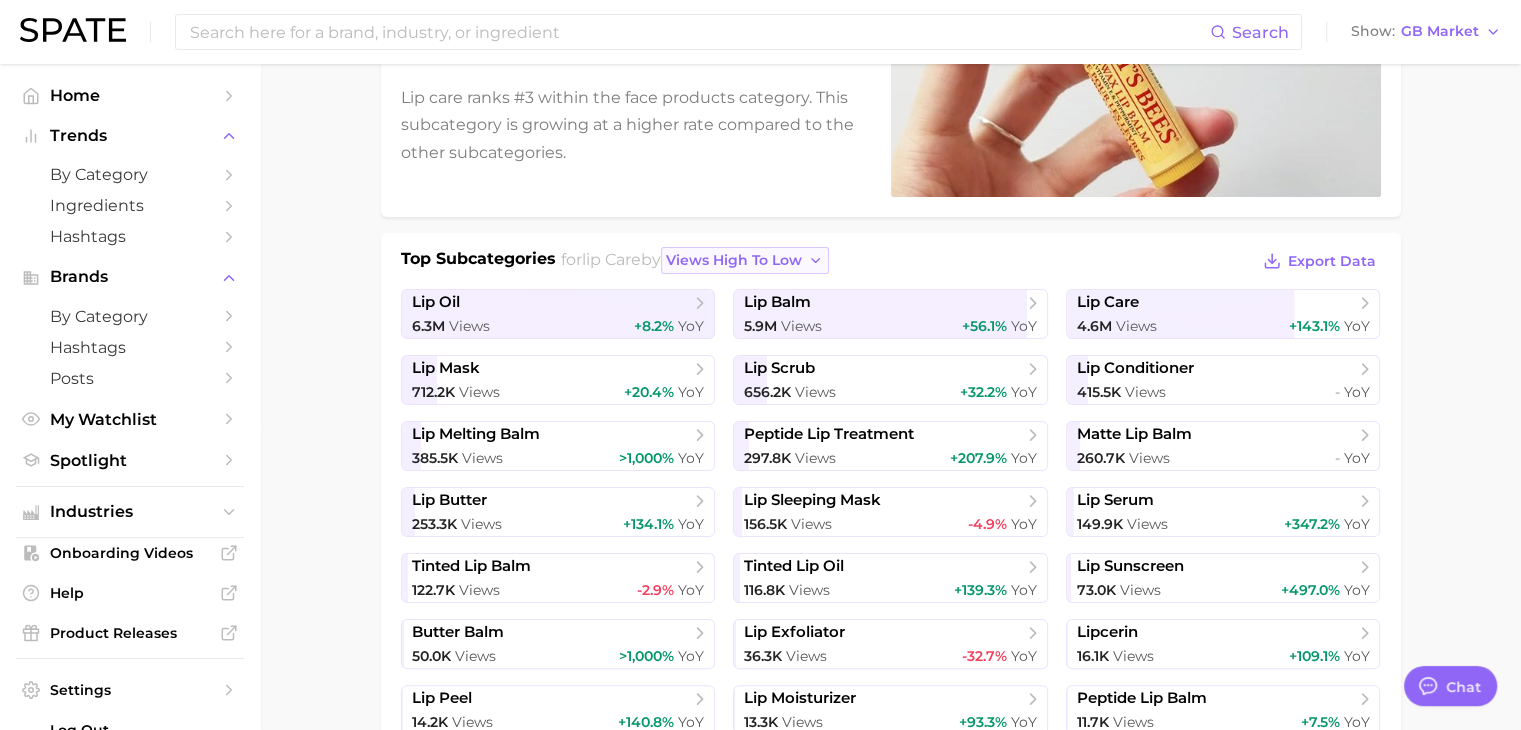 click on "views high to low" at bounding box center [734, 260] 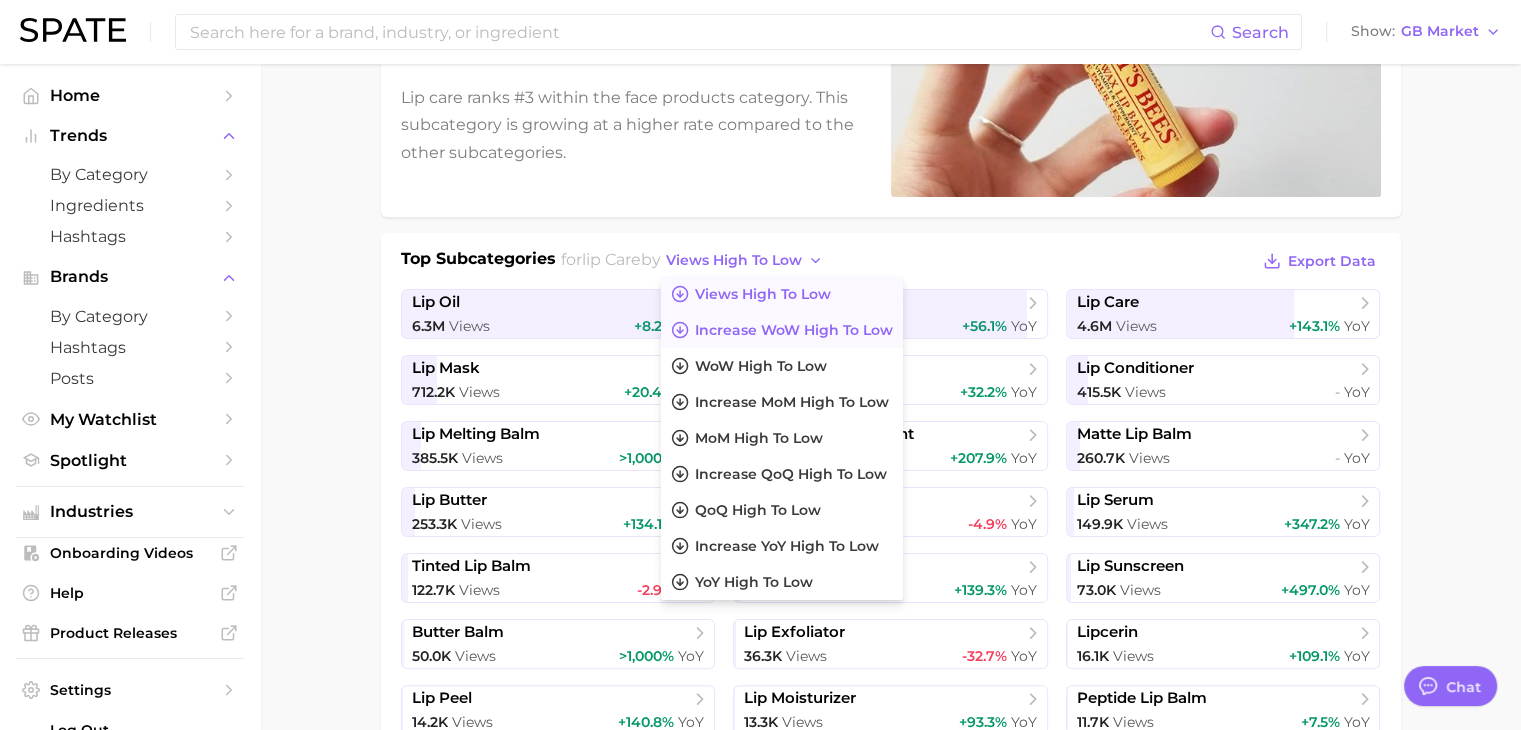 click on "Increase WoW   high to low" at bounding box center (794, 330) 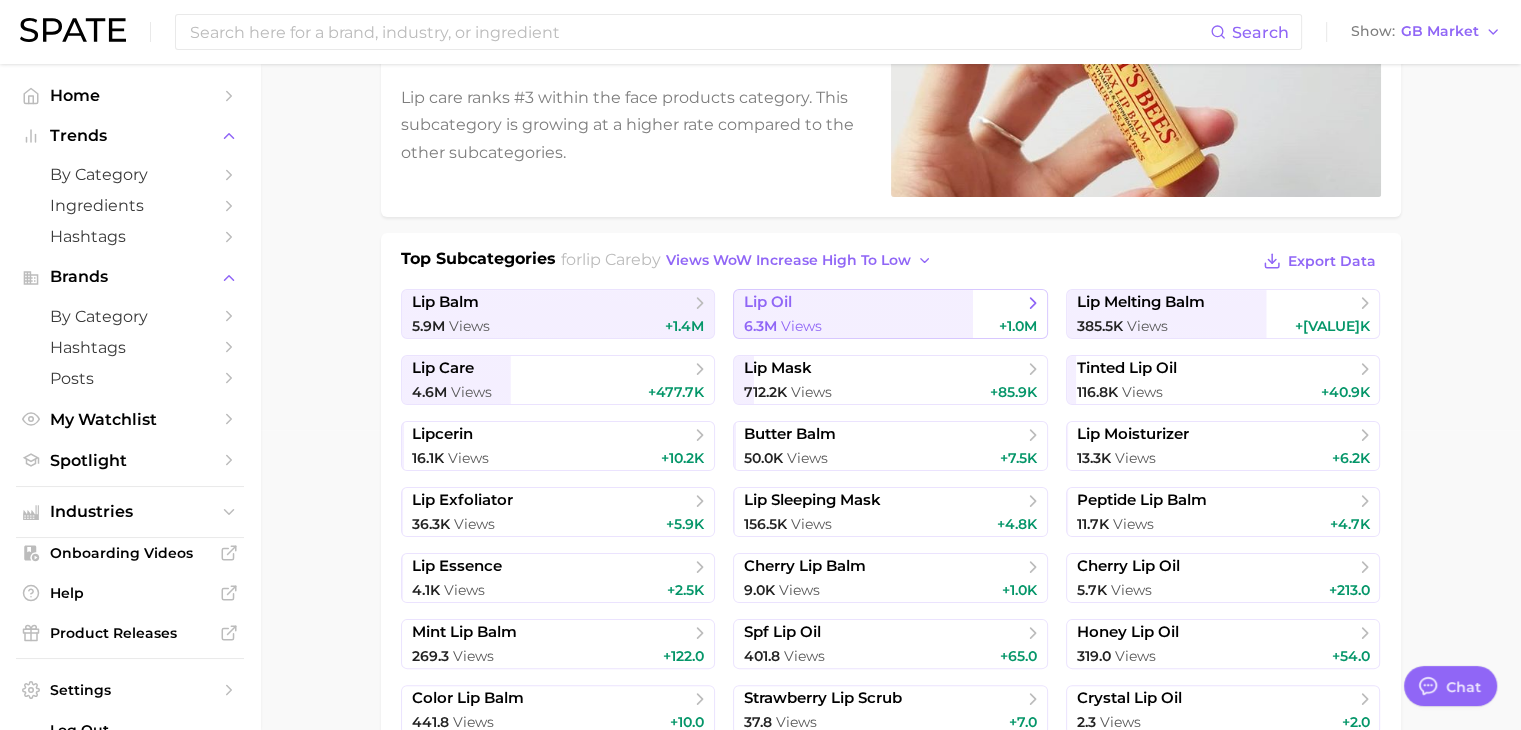 click on "lip oil 6.3m   Views +1.0m" at bounding box center (890, 314) 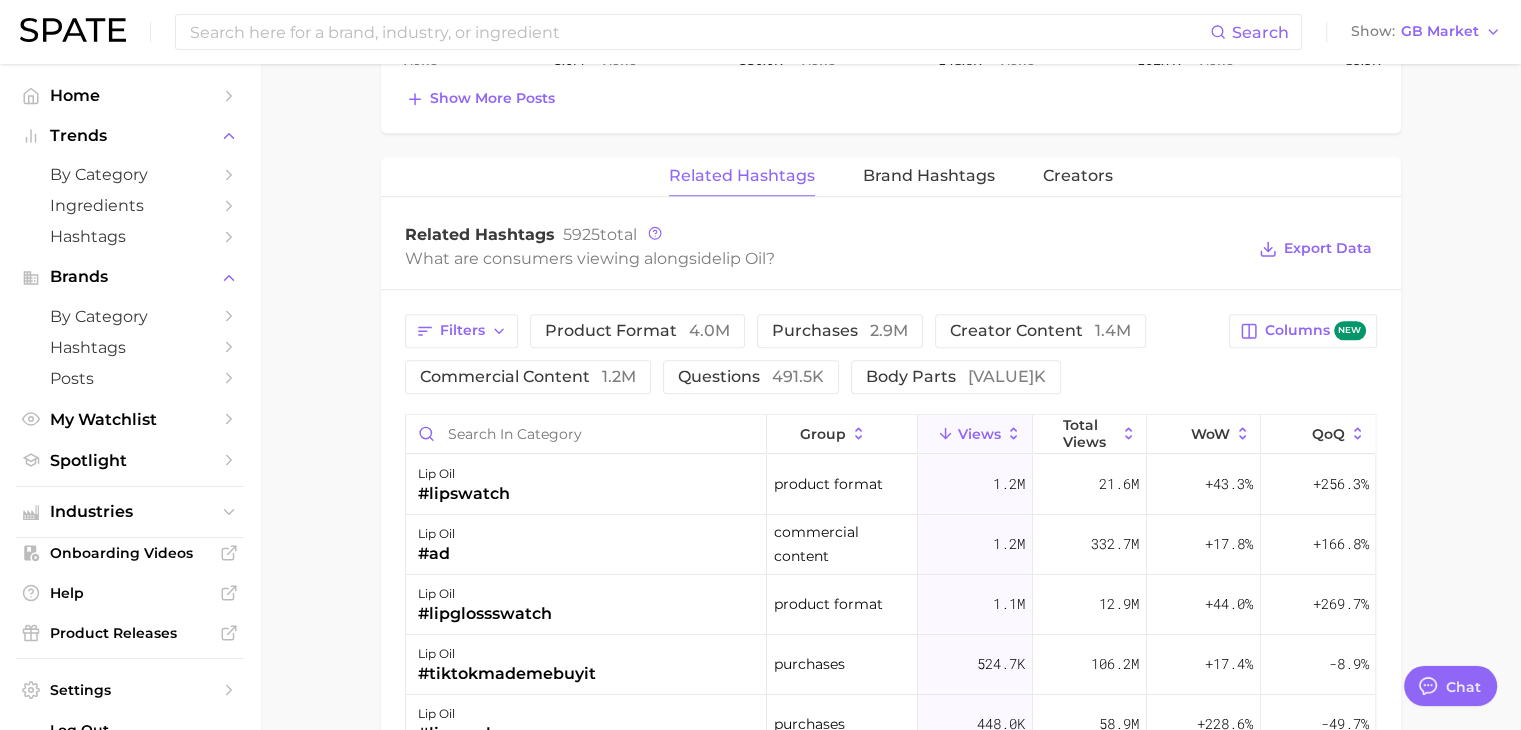 scroll, scrollTop: 1600, scrollLeft: 0, axis: vertical 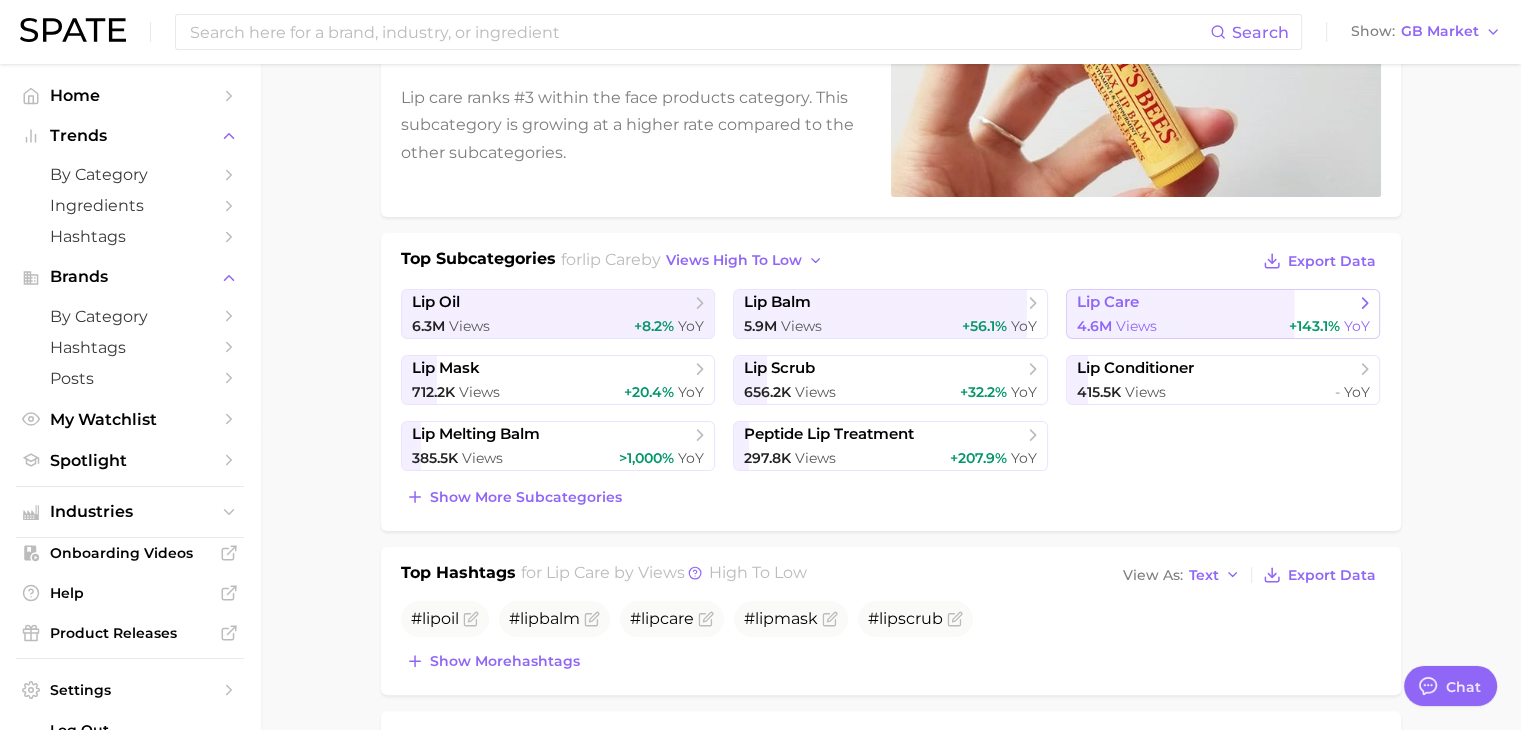 click on "lip care" at bounding box center [1216, 303] 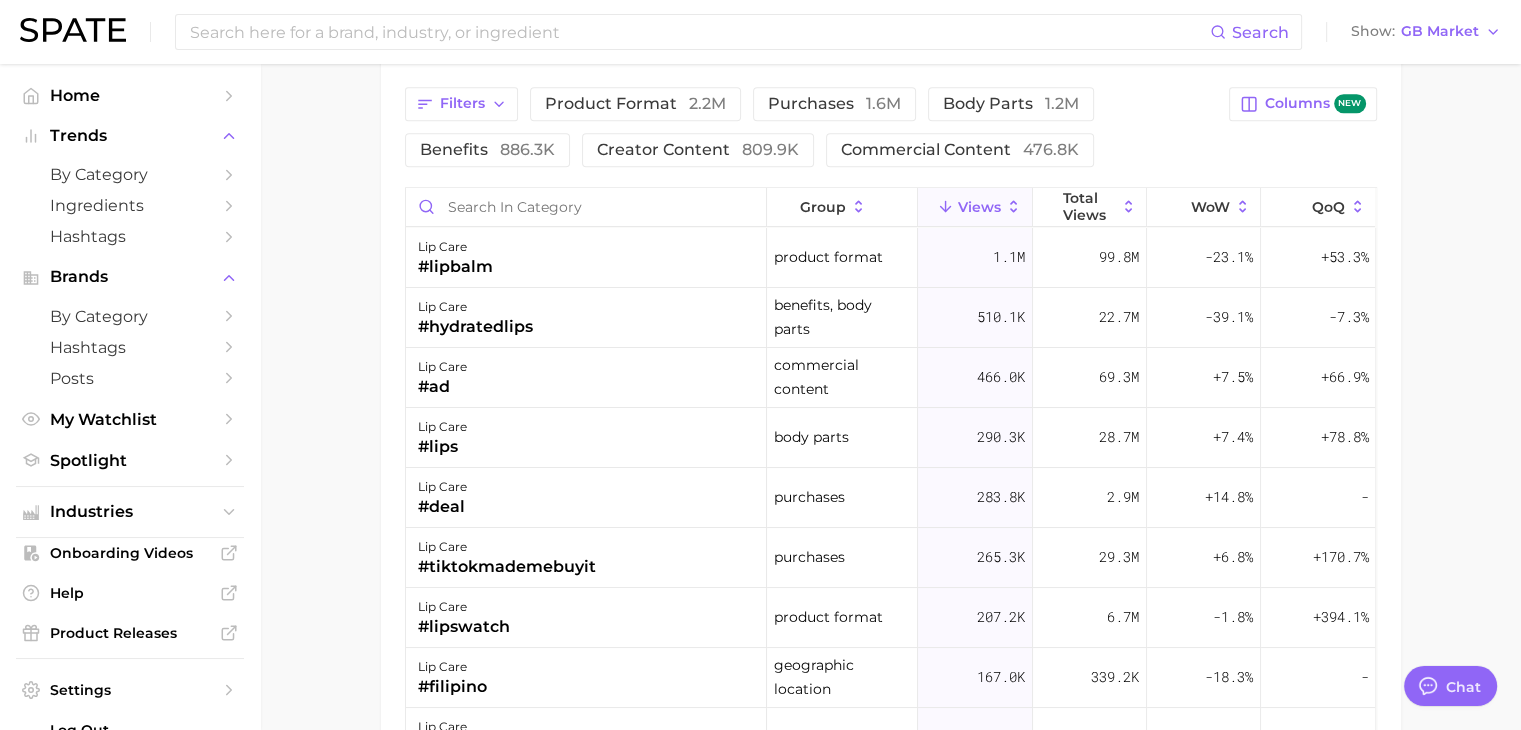 scroll, scrollTop: 1700, scrollLeft: 0, axis: vertical 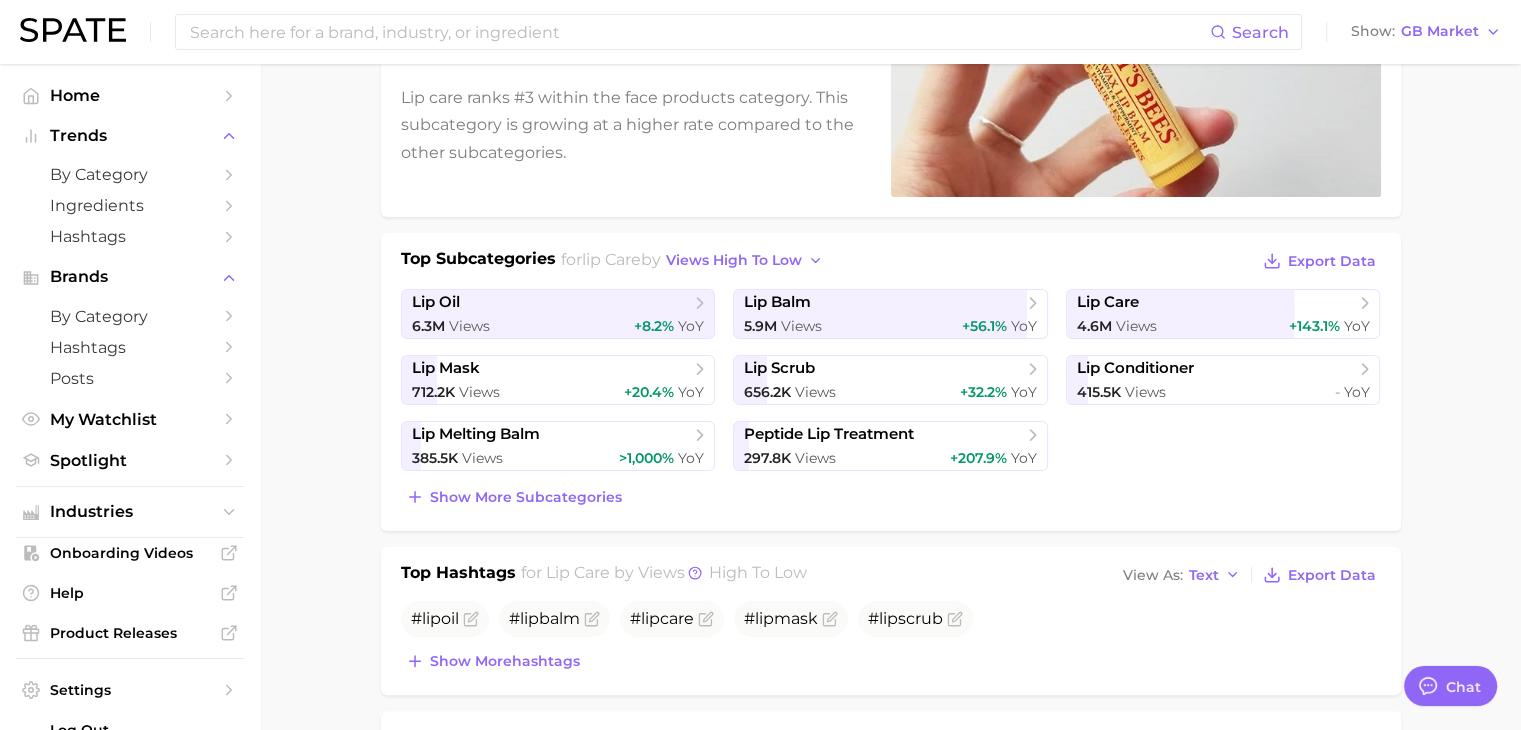 click on "1. skincare 2. face products 3. lip care 4. Subcategory Overview Google TikTok Instagram Beta lip care Views 25.3m YoY +56.6% cluster sustained riser Lip care ranks #3 within the face products category. This subcategory is growing at a higher rate compared to the other subcategories.  Top Subcategories for  lip care  by  views high to low Export Data lip oil 6.3m   Views +8.2%   YoY lip balm 5.9m   Views +56.1%   YoY lip care 4.6m   Views +143.1%   YoY lip mask 712.2k   Views +20.4%   YoY lip scrub 656.2k   Views +32.2%   YoY lip conditioner 415.5k   Views -   YoY lip melting balm 385.5k   Views >1,000%   YoY peptide lip treatment 297.8k   Views +207.9%   YoY Show more subcategories Top Hashtags for   lip care   by Views   high to low View As Text Export Data # lip oil # lip balm # lip care # lip mask # lip scrub Show more  hashtags Top Posts for  lip care Export Data Views: Jul 20 -  27 Positive 34 Mixed 16 Negative 0 Columns new view post on TikTok 7 Views 4.1m view post on TikTok 8 Views 7" at bounding box center (890, 1085) 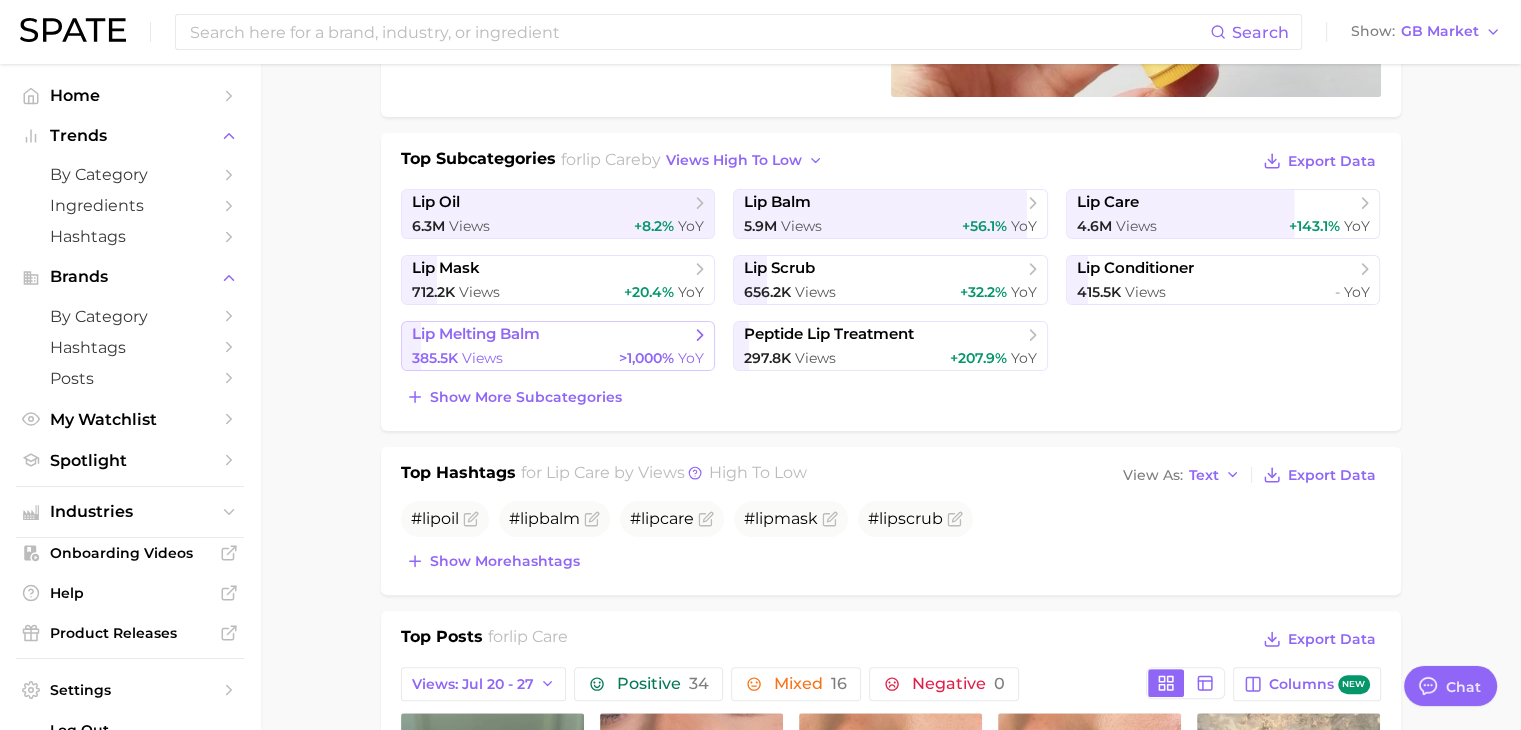 click on "lip melting balm" at bounding box center [551, 335] 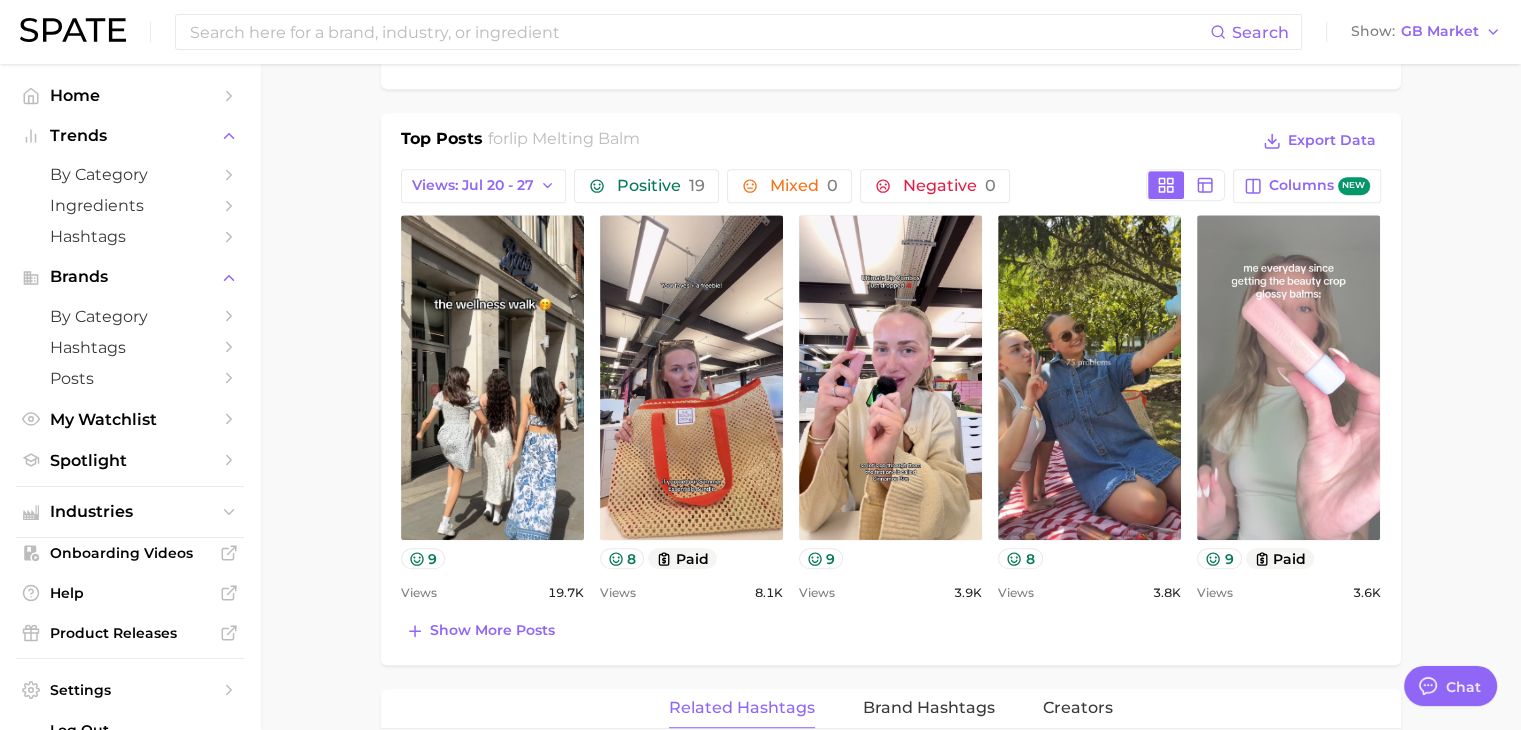 click on "view post on TikTok" at bounding box center [1288, 377] 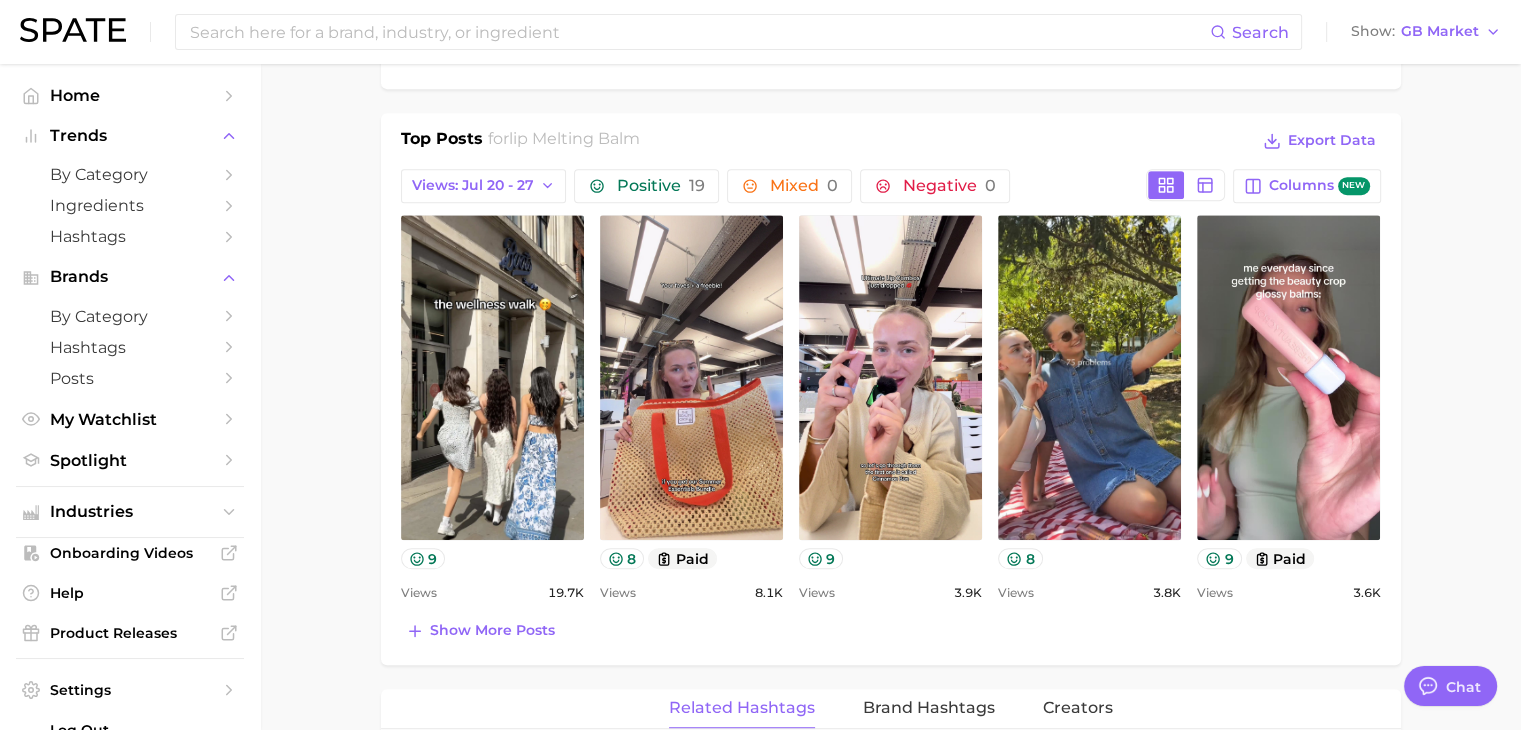 click on "1. skincare 2. face products 3. lip care 4. lip melting balm Overview Google TikTok Instagram Beta lip melting balm Add to Watchlist Export Data A luxurious balm that deeply nourishes and smooths lips, leaving them soft, supple, and radiant. Views falling star >1,000% YoY 1.0m 2.0m 3.0m 2025 avg.  weekly views 385.5k Medium paid views 40.6% High sentiment score 8.7 / 10 Positive posts 913.0 Medium engagement 0.6% Very low TikTok shop 32.7% High Show more Top Hashtags for   lip melting balm   by Views   high to low View As Text Export Data # melting lip balm # melting balm # lip melting balm Top Posts for  lip melting balm Export Data Views: Jul 20 -  27 Positive 19 Mixed 0 Negative 0 Columns new view post on TikTok 9 Views 19.7k view post on TikTok 8 paid Views 8.1k view post on TikTok 9 Views 3.9k view post on TikTok 8 Views 3.8k view post on TikTok 9 paid Views 3.6k Show more posts Related Hashtags Brand Hashtags Creators Related Hashtags 339  total What are consumers viewing alongside  lip melting balm ?" at bounding box center (890, 482) 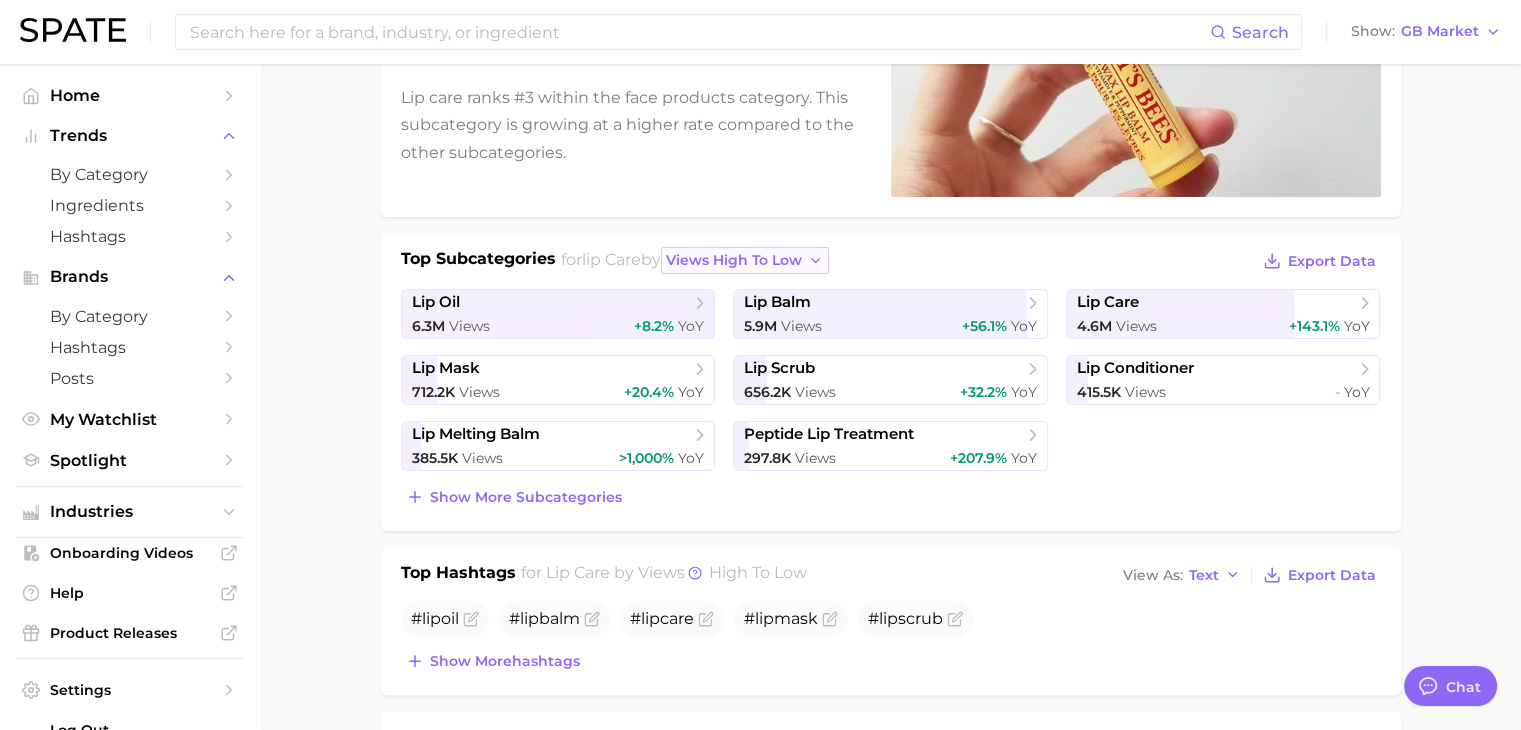 click on "views high to low" at bounding box center [734, 260] 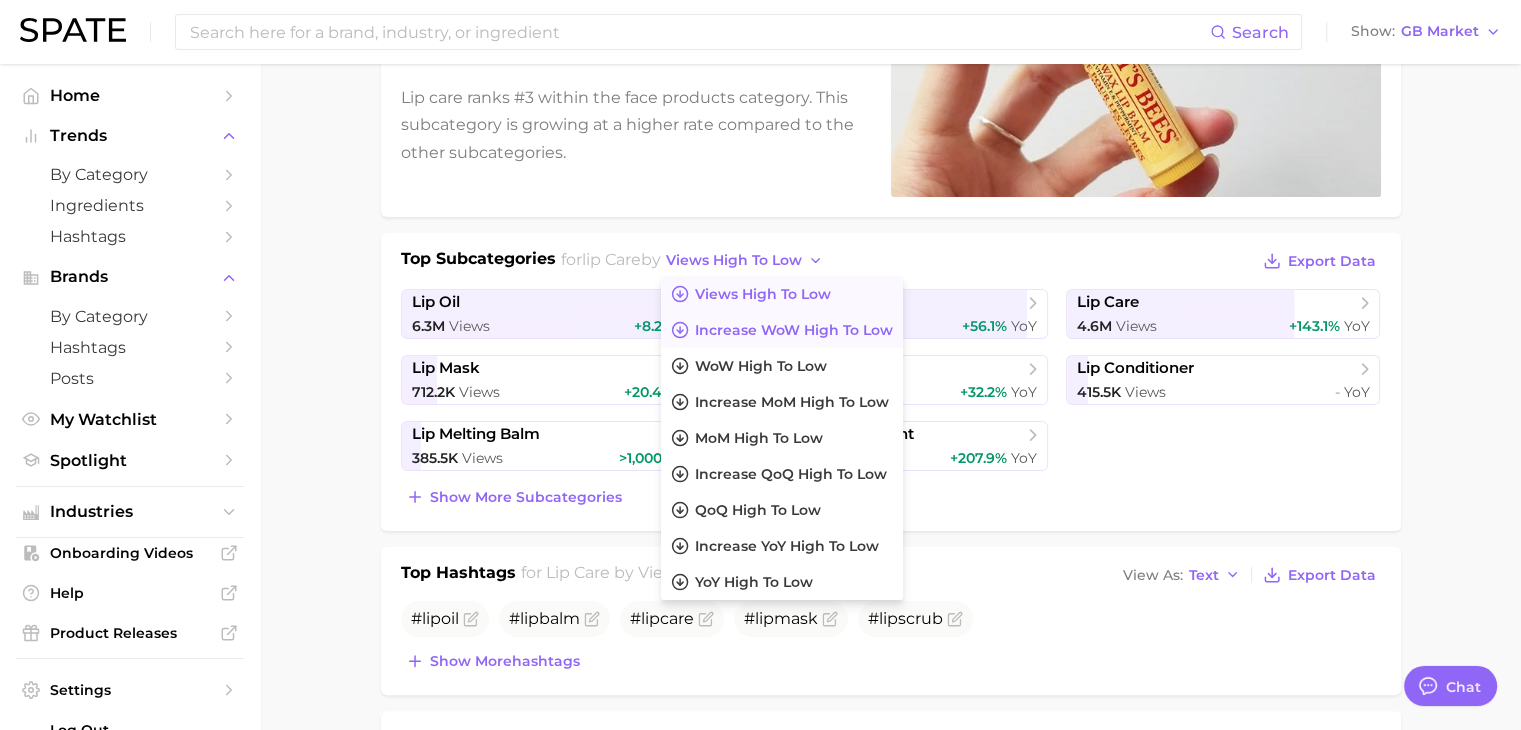 click on "Increase WoW   high to low" at bounding box center (782, 330) 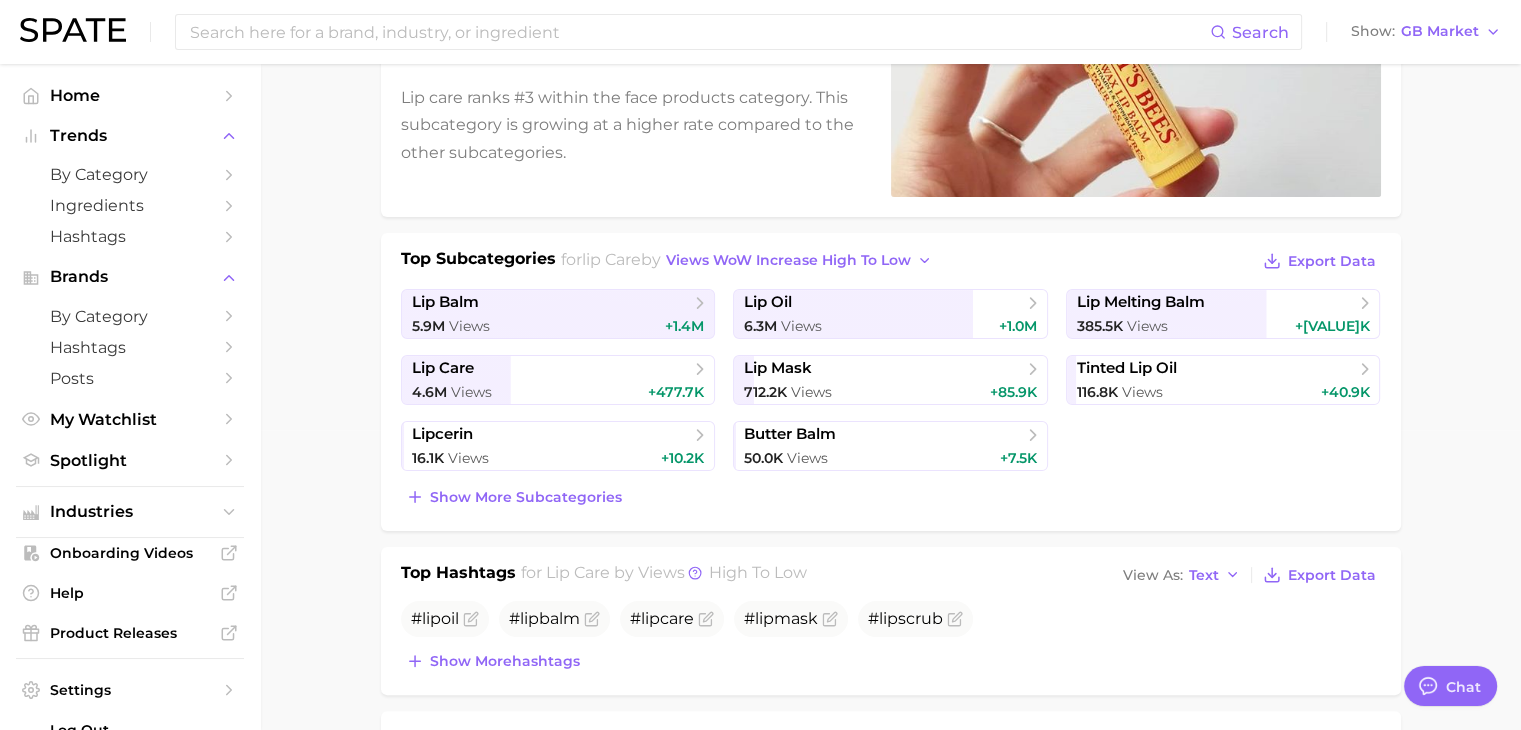 click on "lip care Views 25.3m   views +56.6%   YoY cluster sustained riser Lip care ranks #3 within the face products category. This subcategory is growing at a higher rate compared to the other subcategories.  Top Subcategories for  lip care  by  views WoW increase high to low Export Data lip balm 5.9m   Views +1.4m lip oil 6.3m   Views +1.0m lip melting balm 385.5k   Views +873.9k lip care 4.6m   Views +477.7k lip mask 712.2k   Views +85.9k tinted lip oil 116.8k   Views +40.9k lipcerin 16.1k   Views +10.2k butter balm 50.0k   Views +7.5k Show more subcategories Top Hashtags for   lip care   by Views   high to low View As Text Export Data # lip oil # lip balm # lip care # lip mask # lip scrub Show more  hashtags Top Posts for  lip care Export Data Views: Jul 20 -  27 Positive 34 Mixed 16 Negative 0 Columns new view post on TikTok 7 Views 4.1m view post on TikTok 8 Views 7" at bounding box center (891, 590) 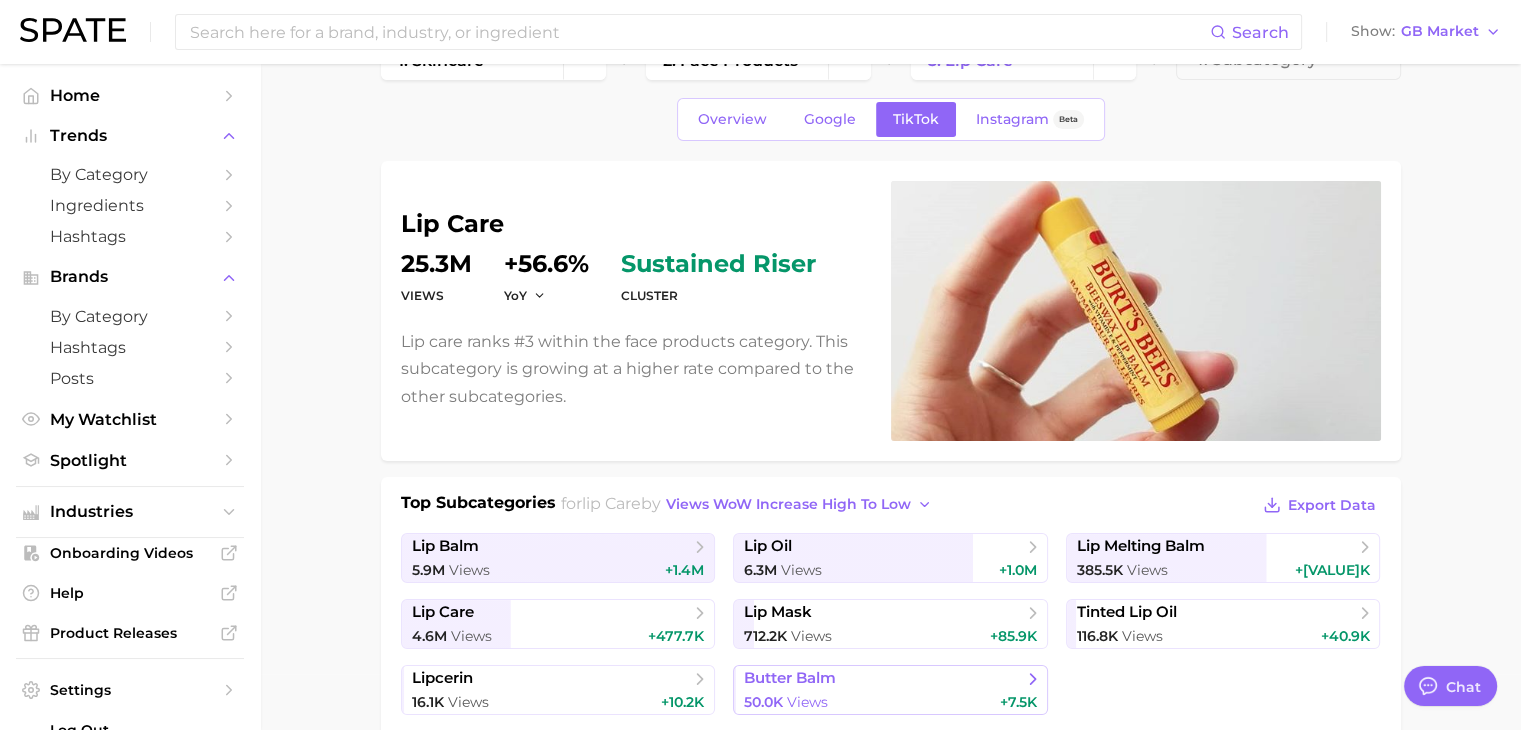 scroll, scrollTop: 0, scrollLeft: 0, axis: both 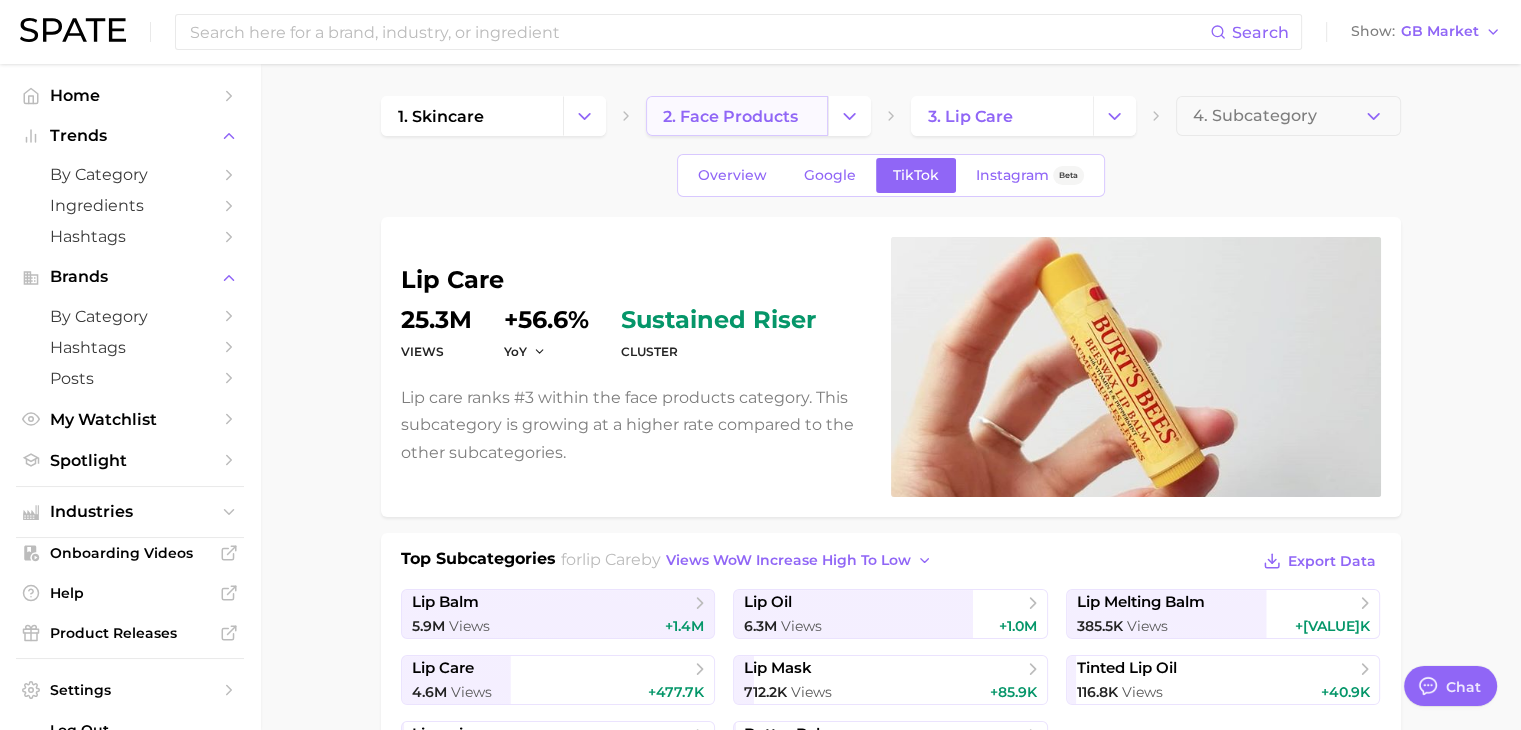 click on "2. face products" at bounding box center (730, 116) 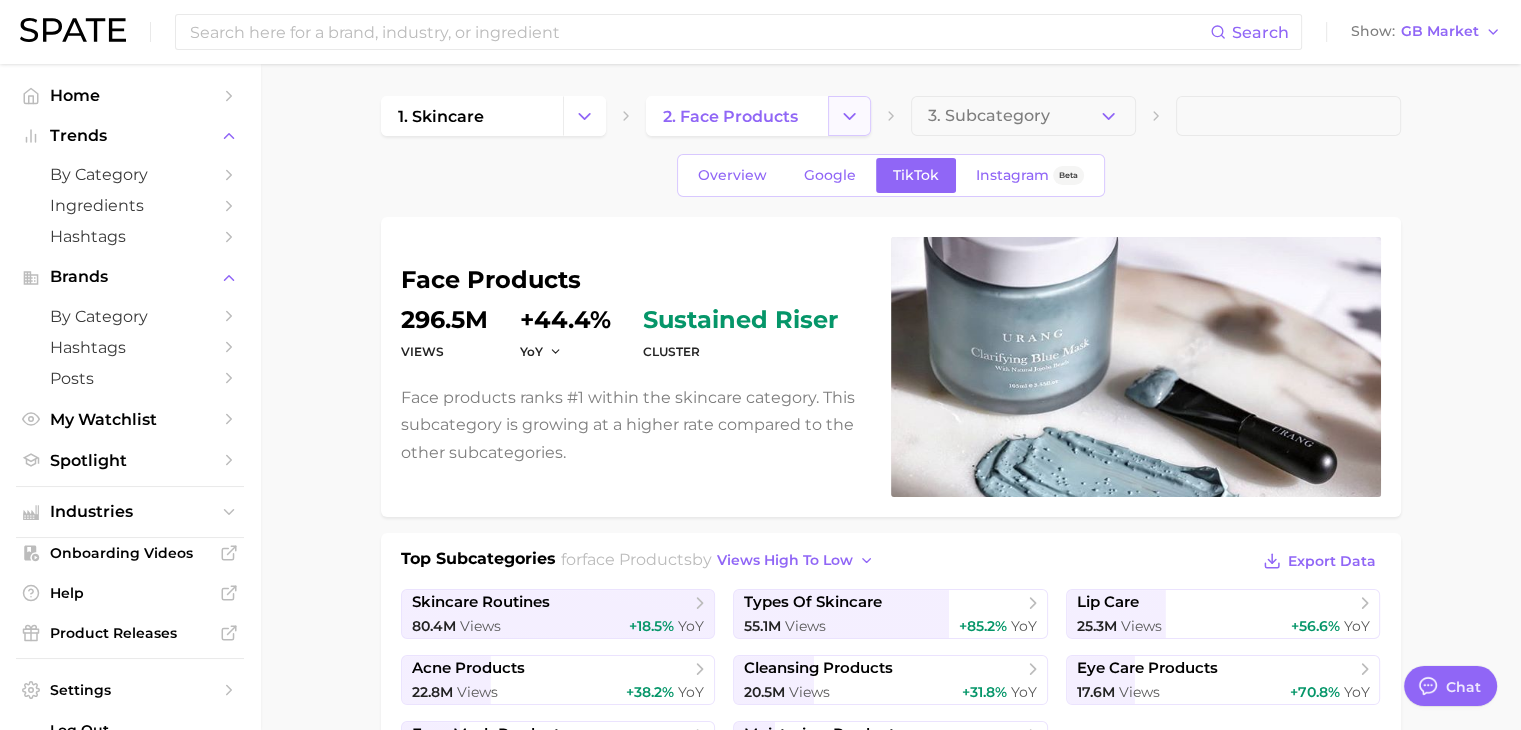 scroll, scrollTop: 0, scrollLeft: 0, axis: both 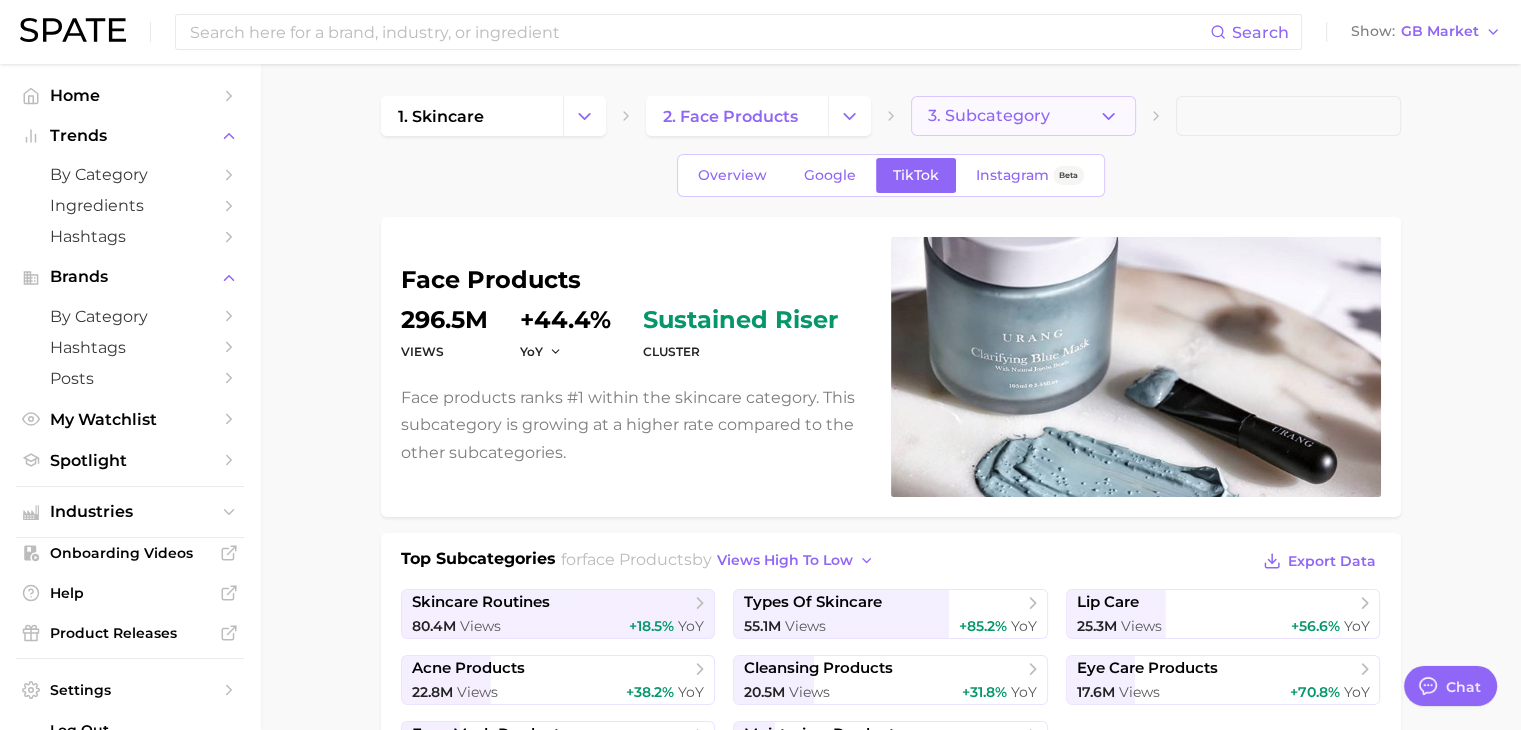 click on "3. Subcategory" at bounding box center (989, 116) 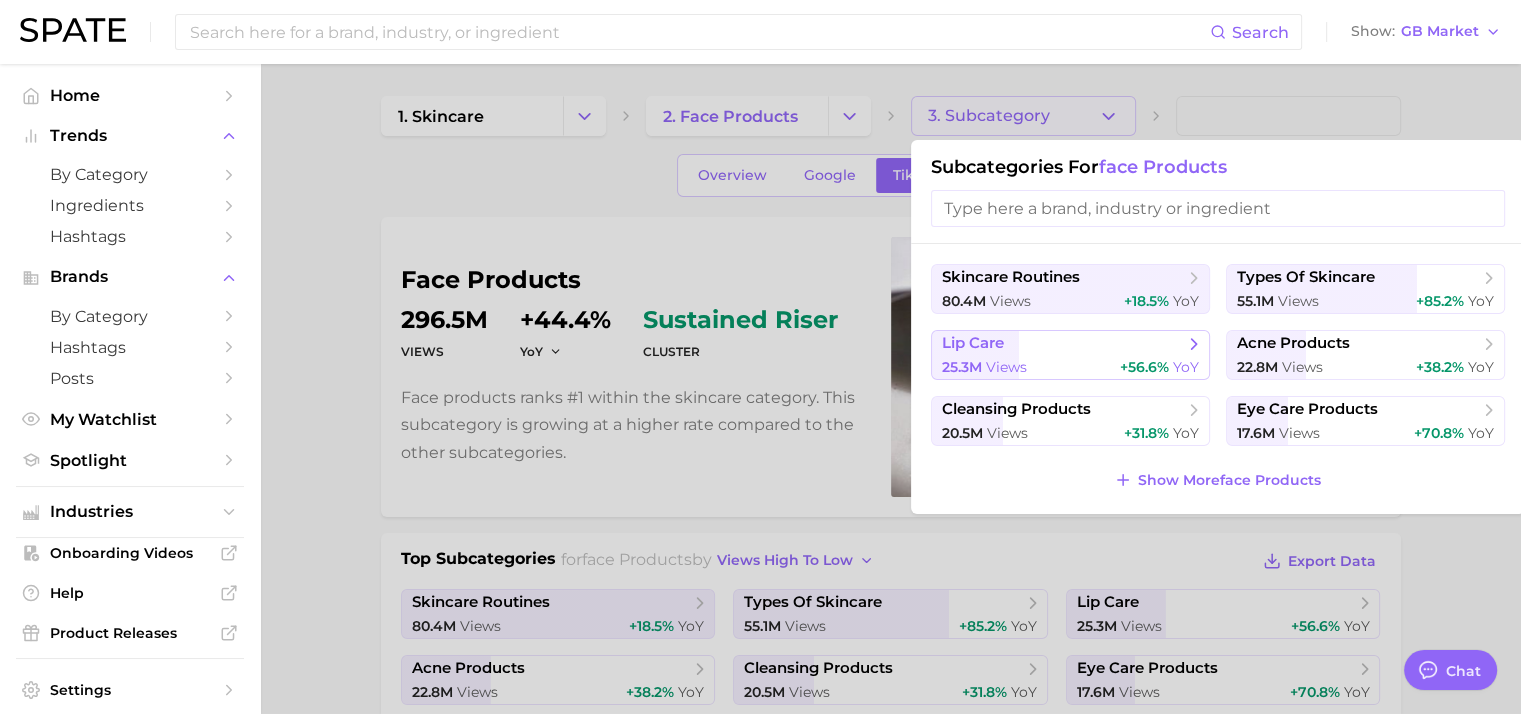 click 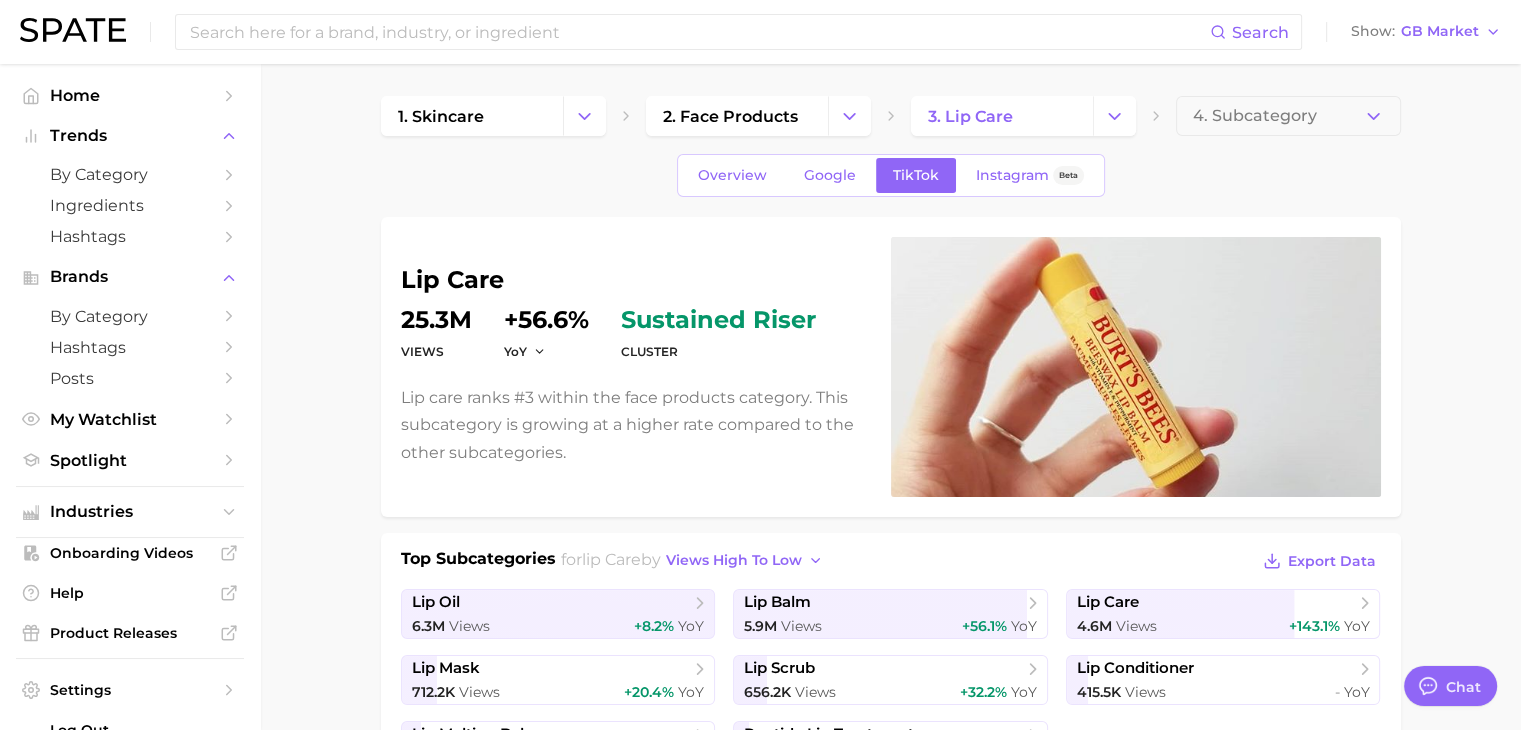 scroll, scrollTop: 0, scrollLeft: 0, axis: both 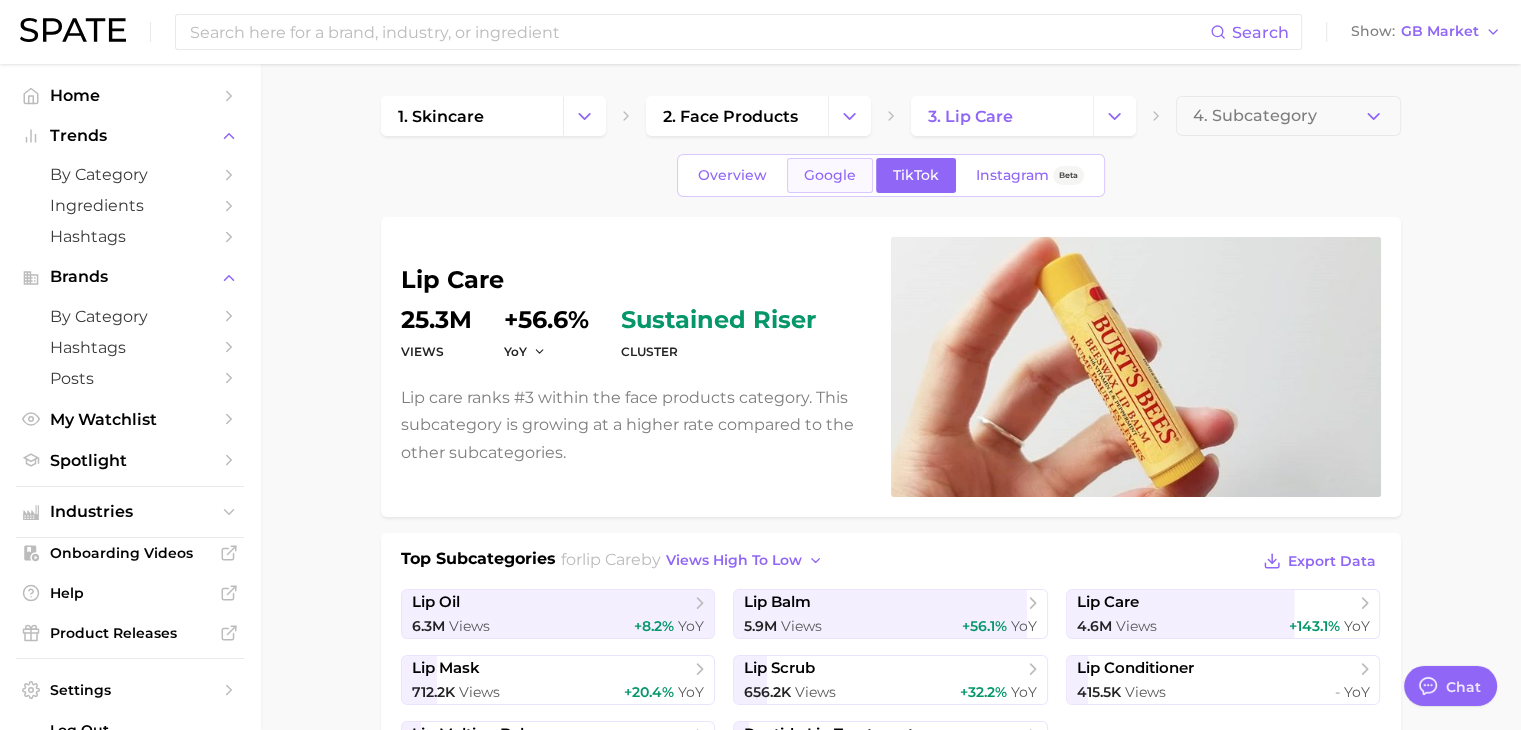 click on "Google" at bounding box center (830, 175) 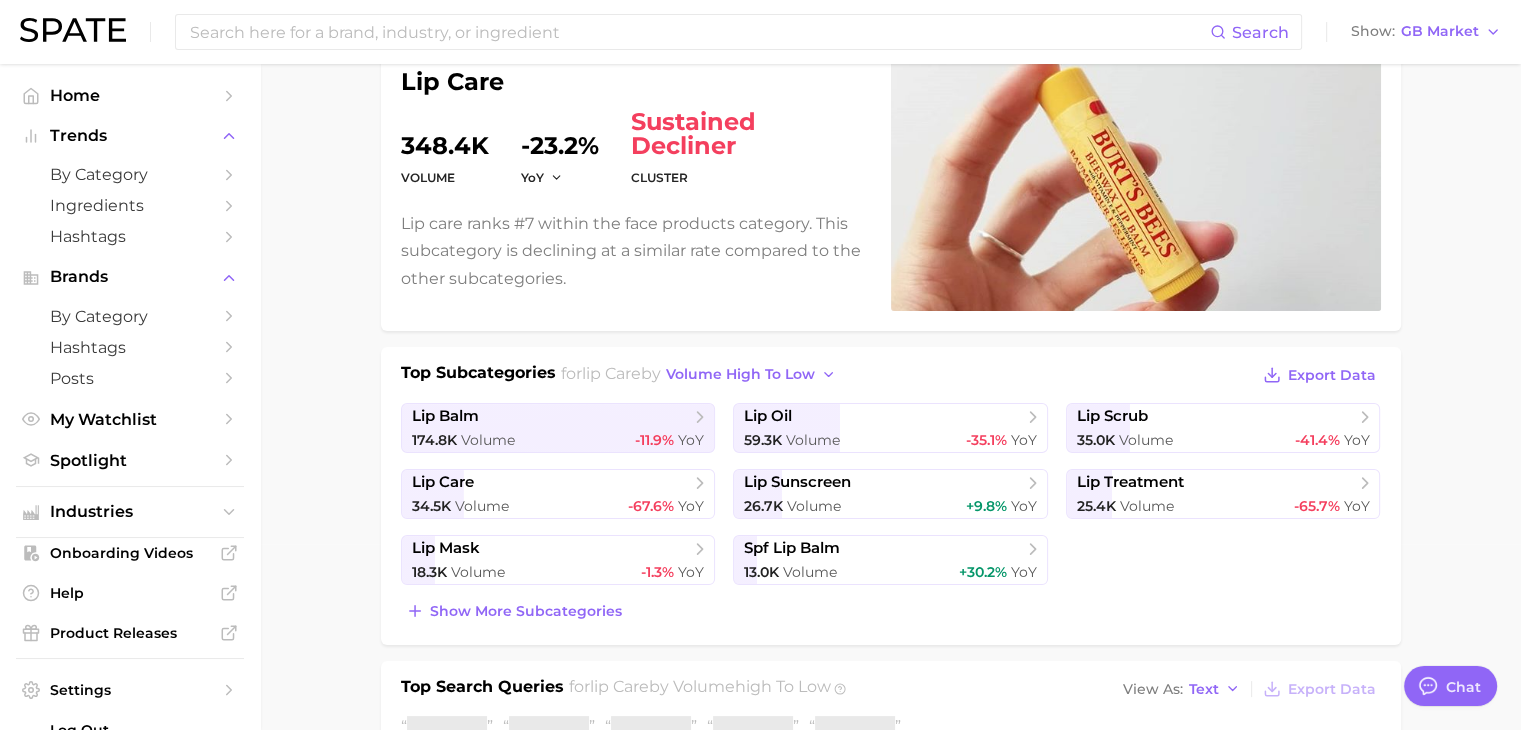 scroll, scrollTop: 100, scrollLeft: 0, axis: vertical 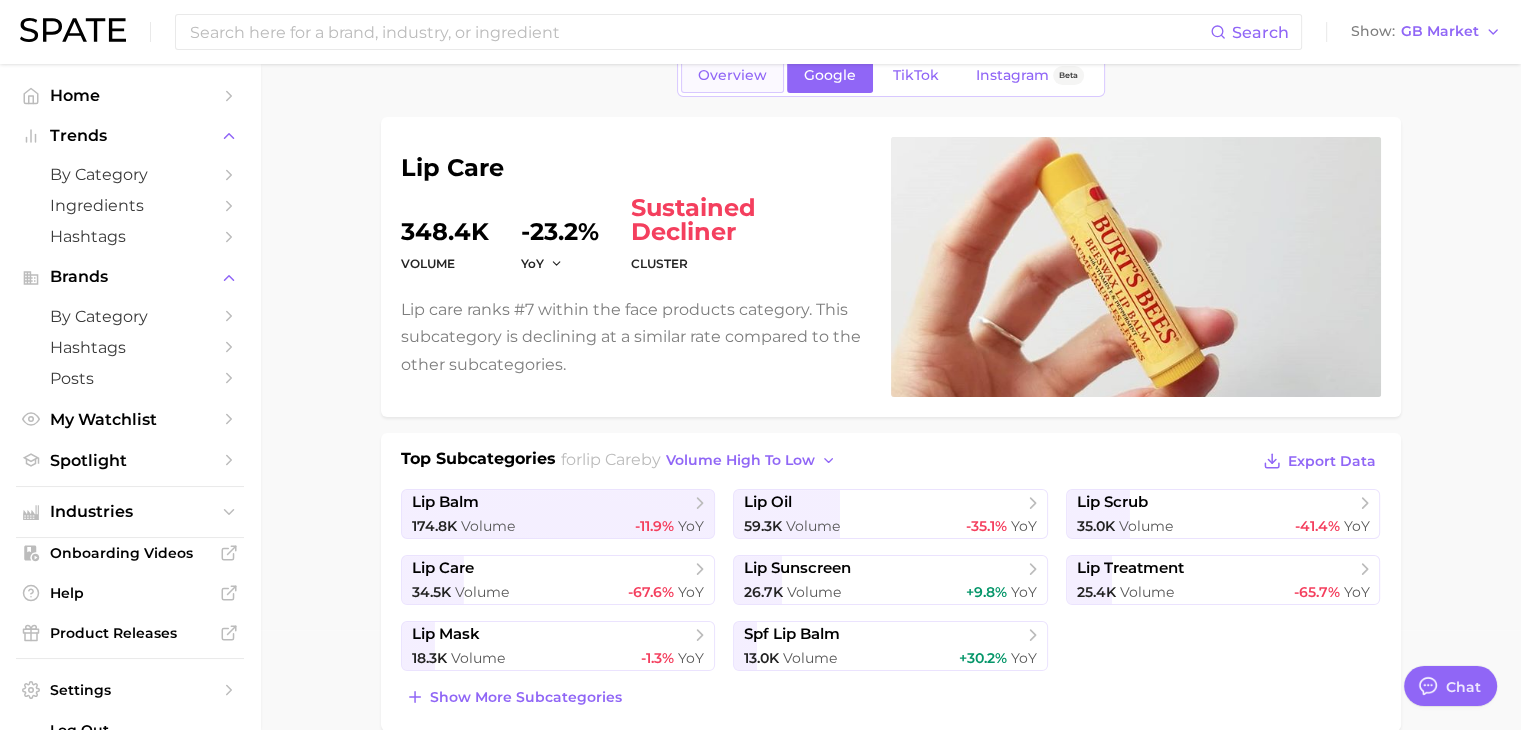 click on "Overview" at bounding box center [732, 75] 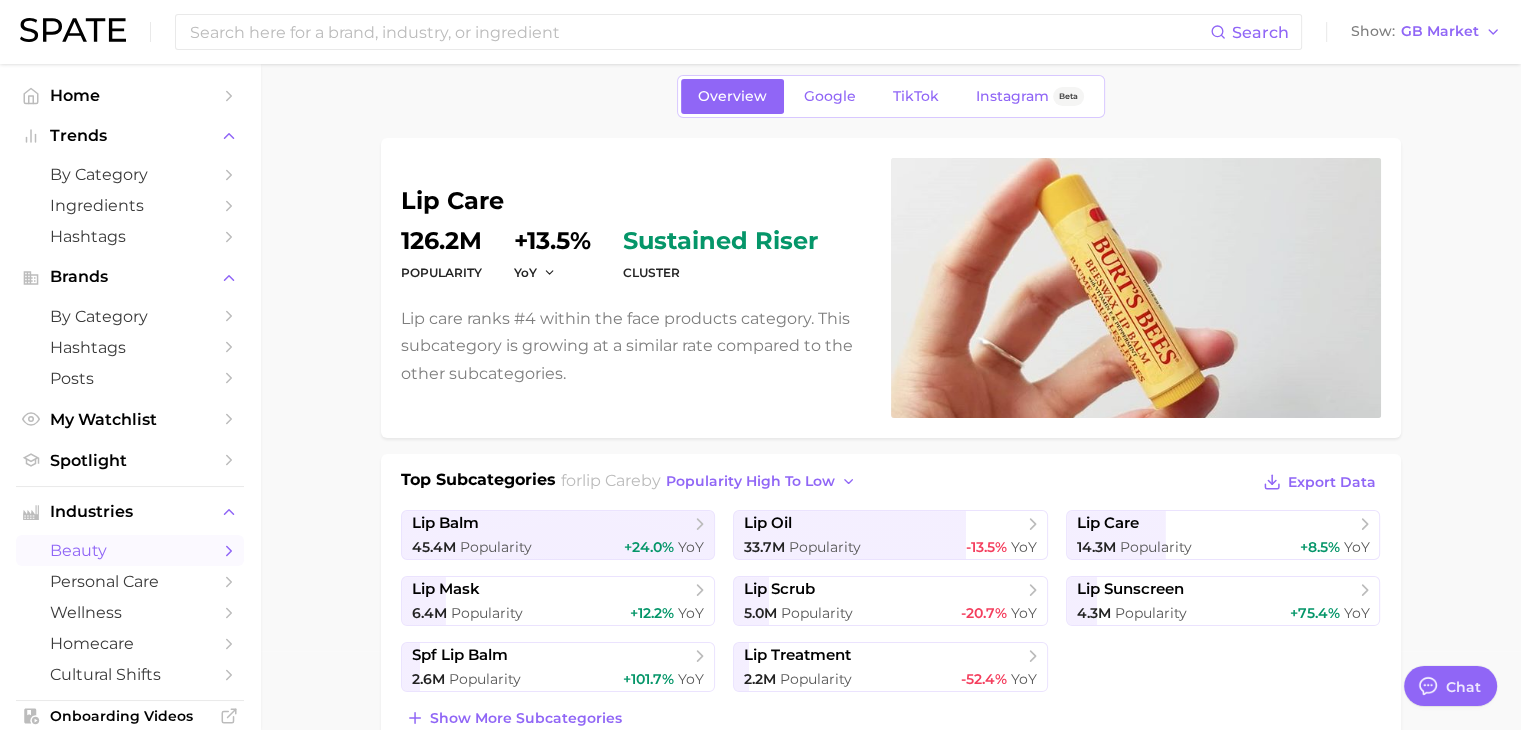 scroll, scrollTop: 0, scrollLeft: 0, axis: both 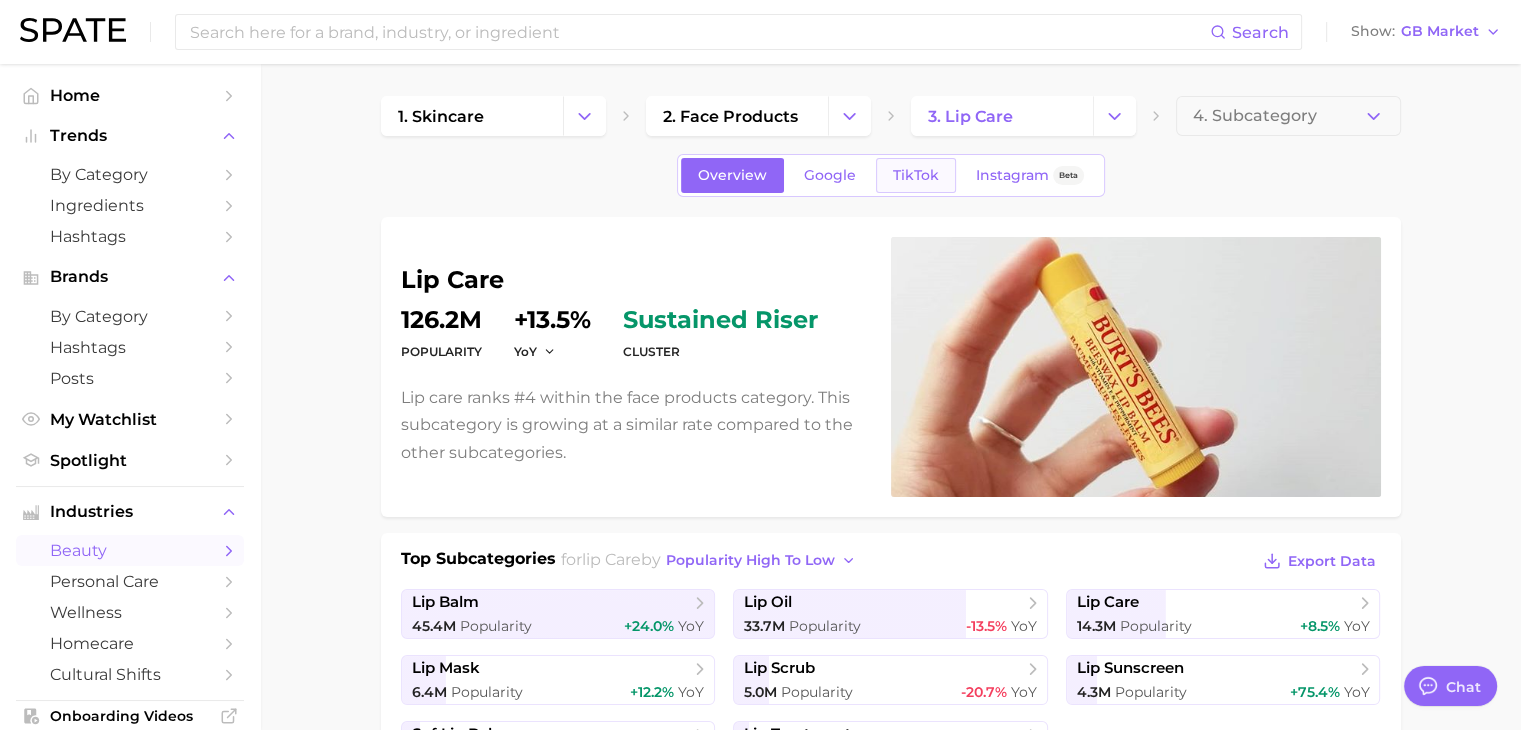 click on "TikTok" at bounding box center (916, 175) 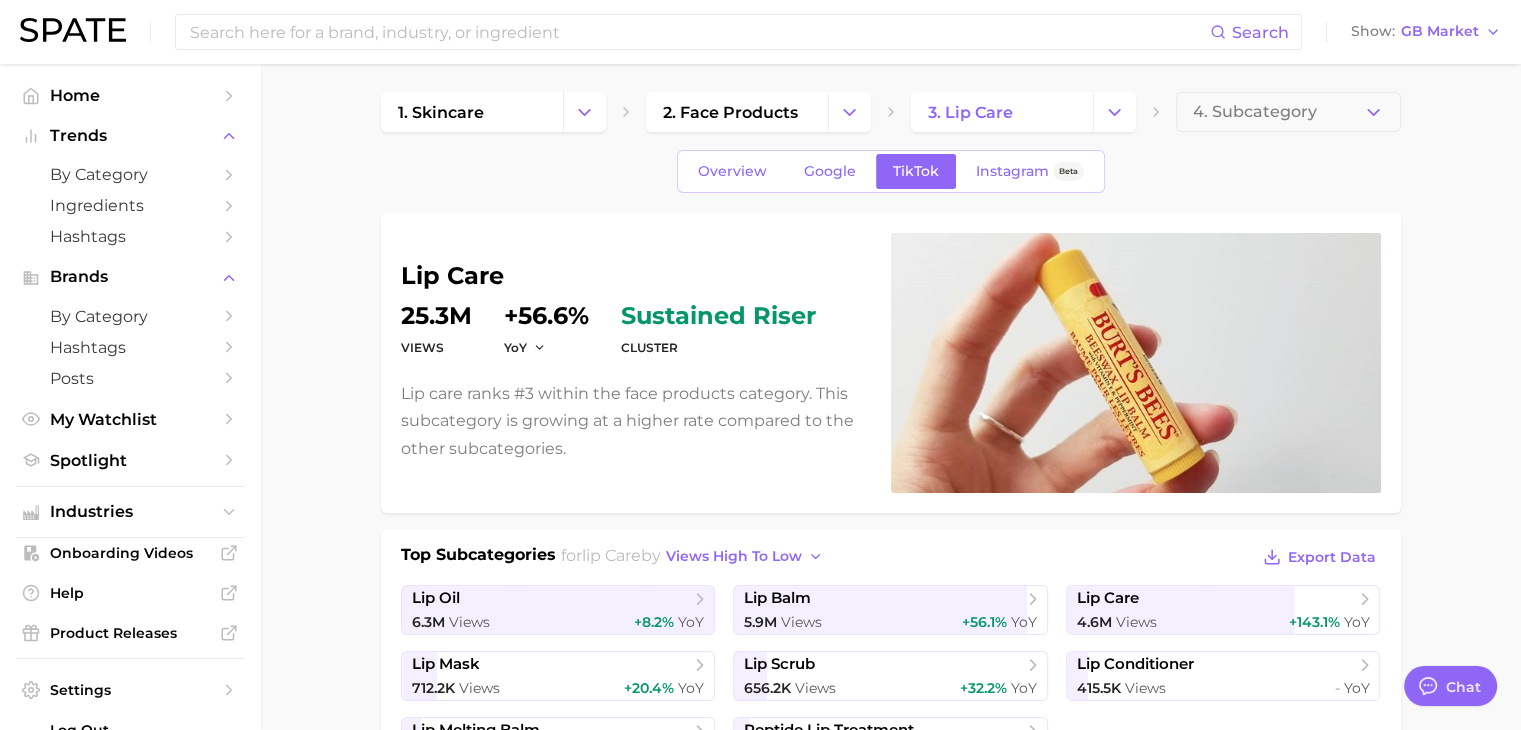 scroll, scrollTop: 0, scrollLeft: 0, axis: both 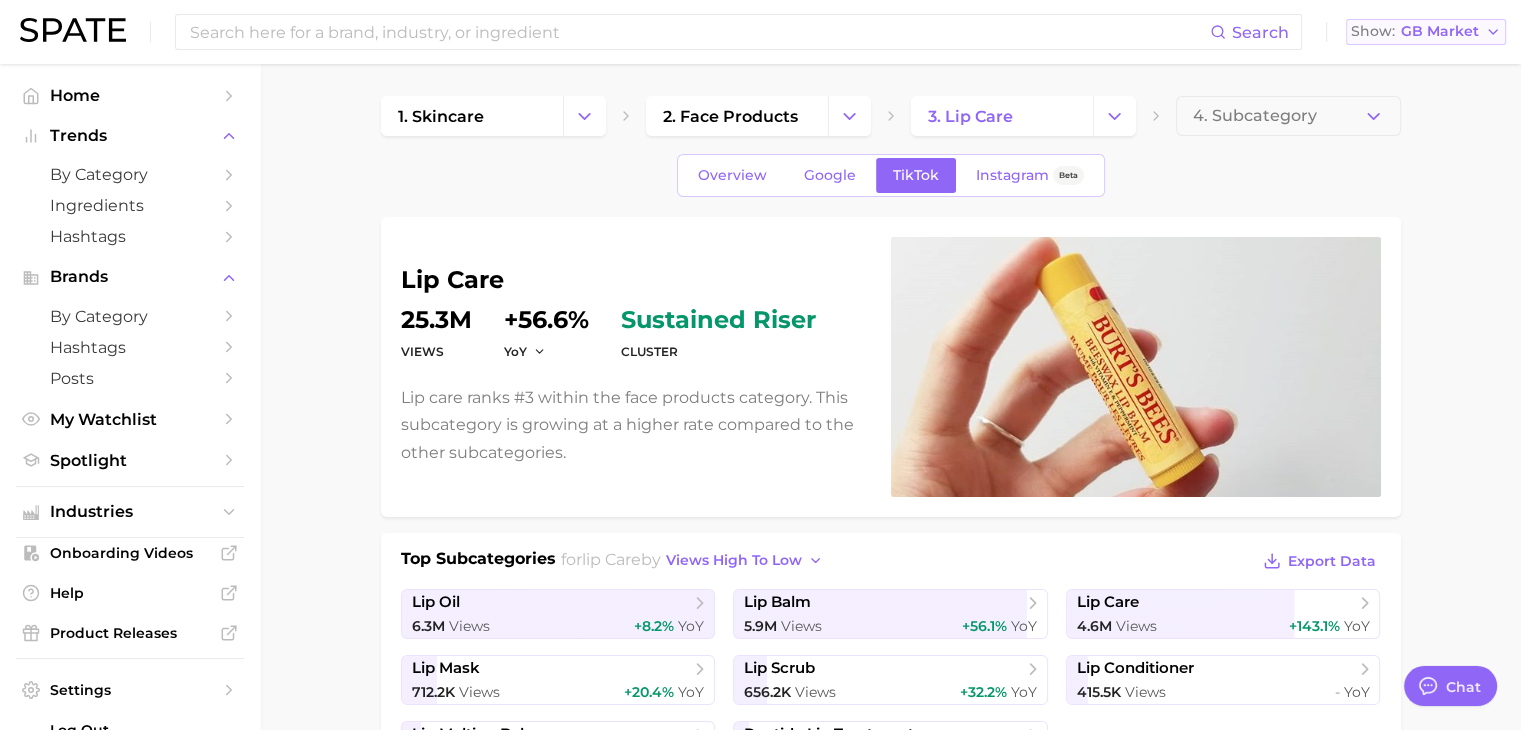 click on "GB Market" at bounding box center [1440, 31] 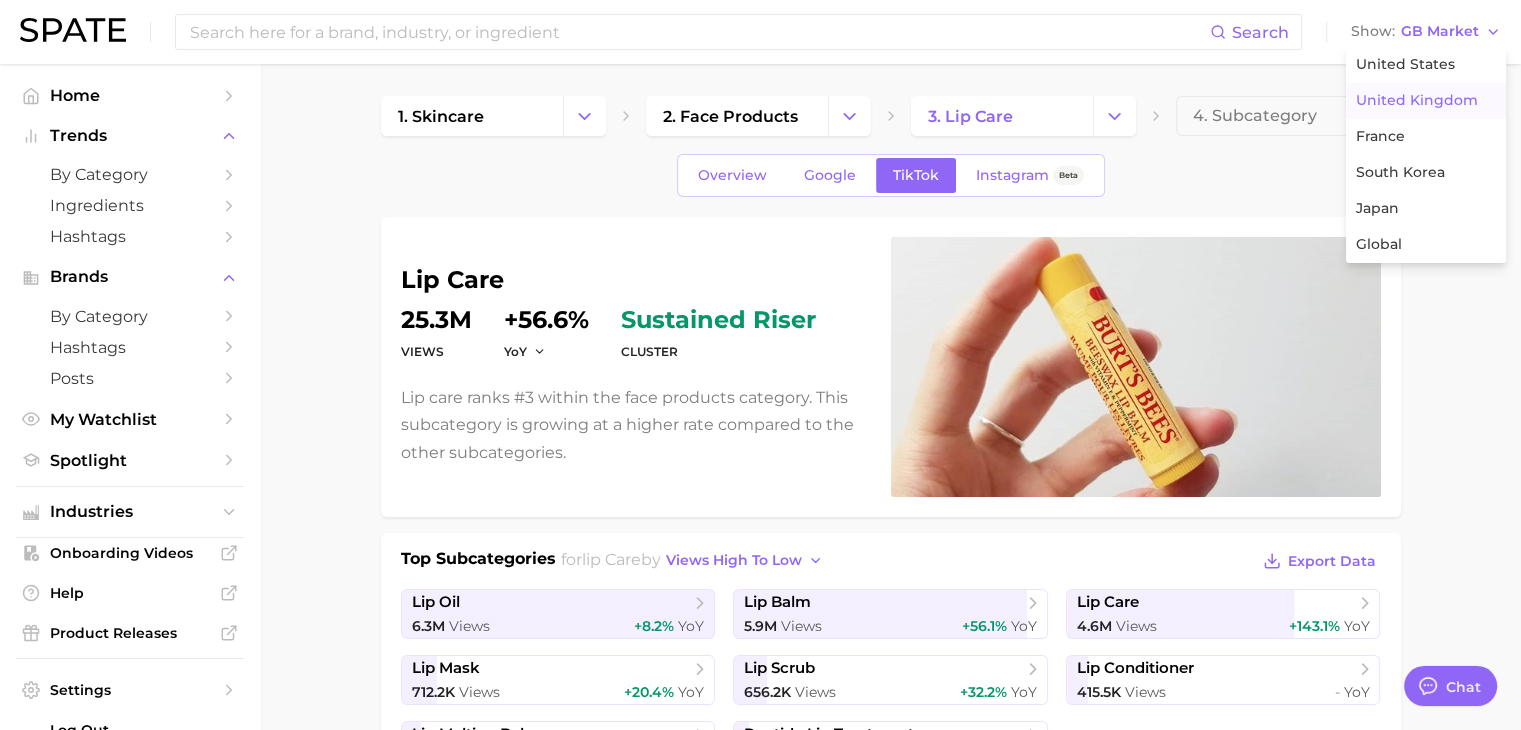 click on "1. skincare 2. face products 3. lip care 4. Subcategory Overview Google TikTok Instagram Beta lip care Views 25.3m YoY +56.6% cluster sustained riser Lip care ranks #3 within the face products category. This subcategory is growing at a higher rate compared to the other subcategories.  Top Subcategories for  lip care  by  views high to low Export Data lip oil 6.3m   Views +8.2%   YoY lip balm 5.9m   Views +56.1%   YoY lip care 4.6m   Views +143.1%   YoY lip mask 712.2k   Views +20.4%   YoY lip scrub 656.2k   Views +32.2%   YoY lip conditioner 415.5k   Views -   YoY lip melting balm 385.5k   Views >1,000%   YoY peptide lip treatment 297.8k   Views +207.9%   YoY Show more subcategories Top Hashtags for   lip care   by Views   high to low View As Text Export Data # lip oil # lip balm # lip care # lip mask # lip scrub Show more  hashtags Top Posts for  lip care Export Data Views: Jul 20 -  27 Positive 34 Mixed 16 Negative 0 Columns new view post on TikTok 7 Views 4.1m view post on TikTok 8 Views 7" at bounding box center (890, 1385) 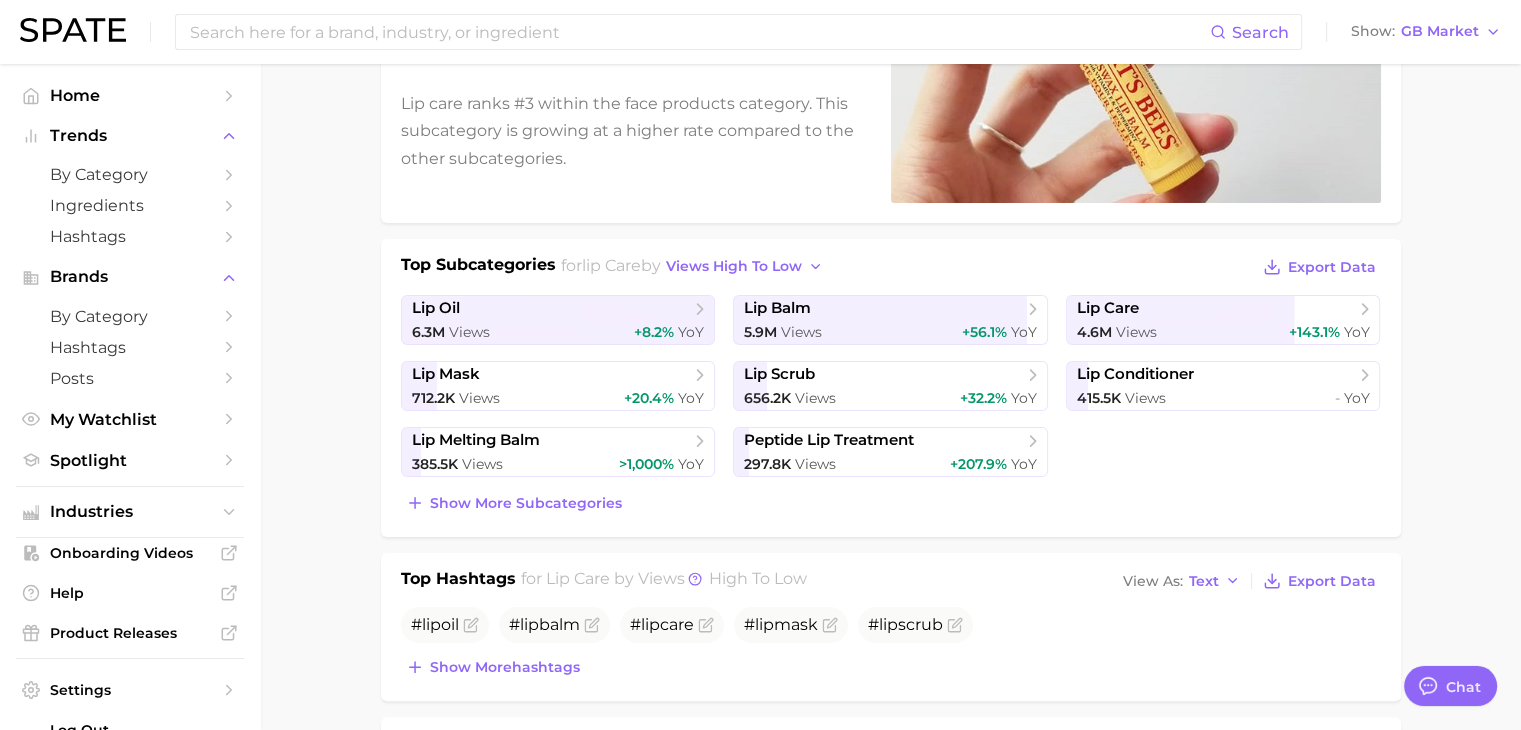 scroll, scrollTop: 300, scrollLeft: 0, axis: vertical 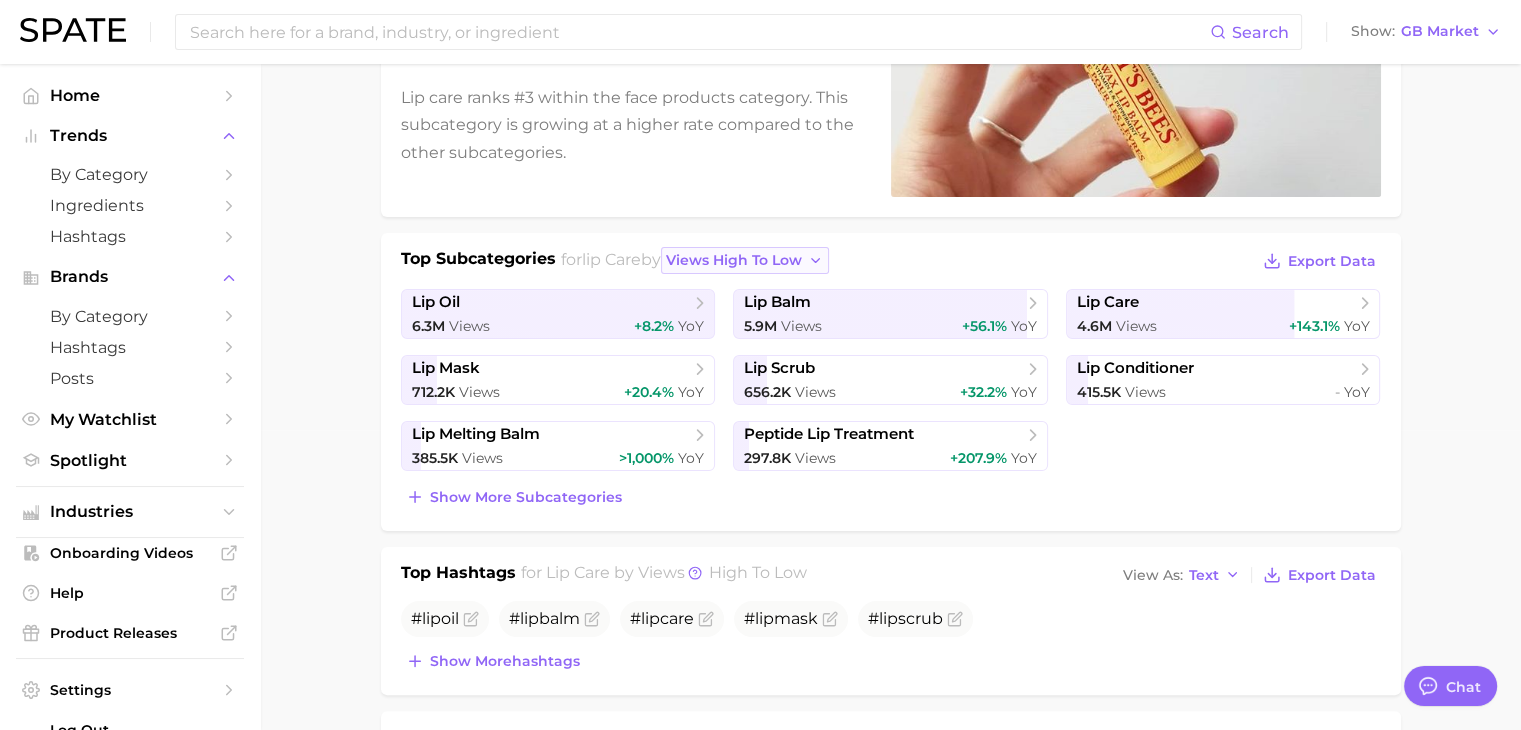 click on "views high to low" at bounding box center (734, 260) 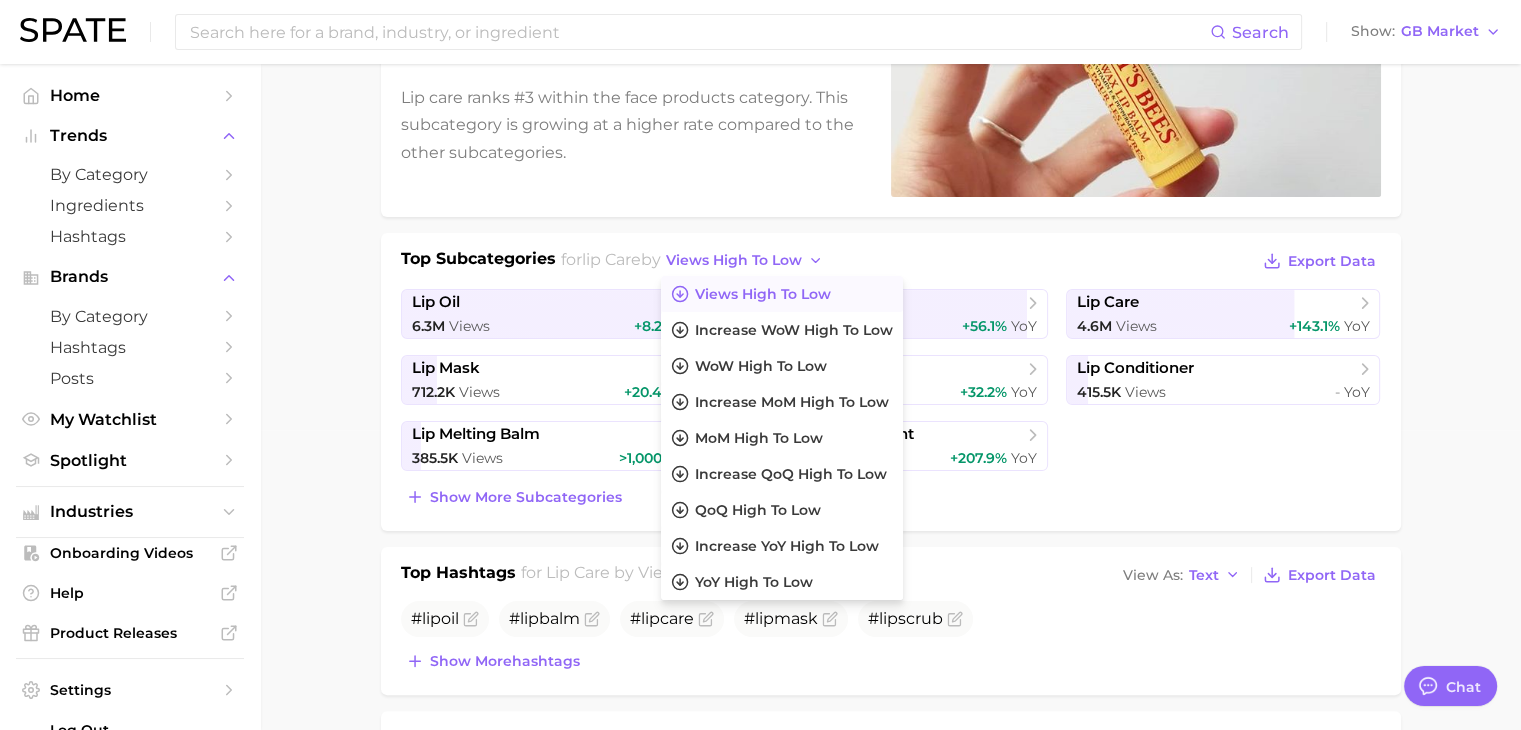 click on "1. skincare 2. face products 3. lip care 4. Subcategory Overview Google TikTok Instagram Beta lip care Views 25.3m YoY +56.6% cluster sustained riser Lip care ranks #3 within the face products category. This subcategory is growing at a higher rate compared to the other subcategories.  Top Subcategories for  lip care  by  views high to low Views   high to low Increase WoW   high to low WoW   high to low increase MoM   high to low MoM   high to low increase QoQ   high to low QoQ   high to low increase YoY   high to low YoY   high to low Export Data lip oil 6.3m   Views +8.2%   YoY lip balm 5.9m   Views +56.1%   YoY lip care 4.6m   Views +143.1%   YoY lip mask 712.2k   Views +20.4%   YoY lip scrub 656.2k   Views +32.2%   YoY lip conditioner 415.5k   Views -   YoY lip melting balm 385.5k   Views >1,000%   YoY peptide lip treatment 297.8k   Views +207.9%   YoY Show more subcategories Top Hashtags for   lip care   by Views   high to low View As Text Export Data # lip oil # lip balm # lip care # lip mask # lip scrub Show more  hashtags Top Posts for  lip care Export Data Views: Jul 20 -  27 Positive 34 Mixed 16 Negative 0 Columns new view post on TikTok 7 Views 4.1m view post on TikTok 8 Views 3.0m view post on TikTok 7 Views 1.2m view post on TikTok 9 Views 785.4k view post on TikTok 8 paid Views 350.0k Show more posts" at bounding box center (890, 1085) 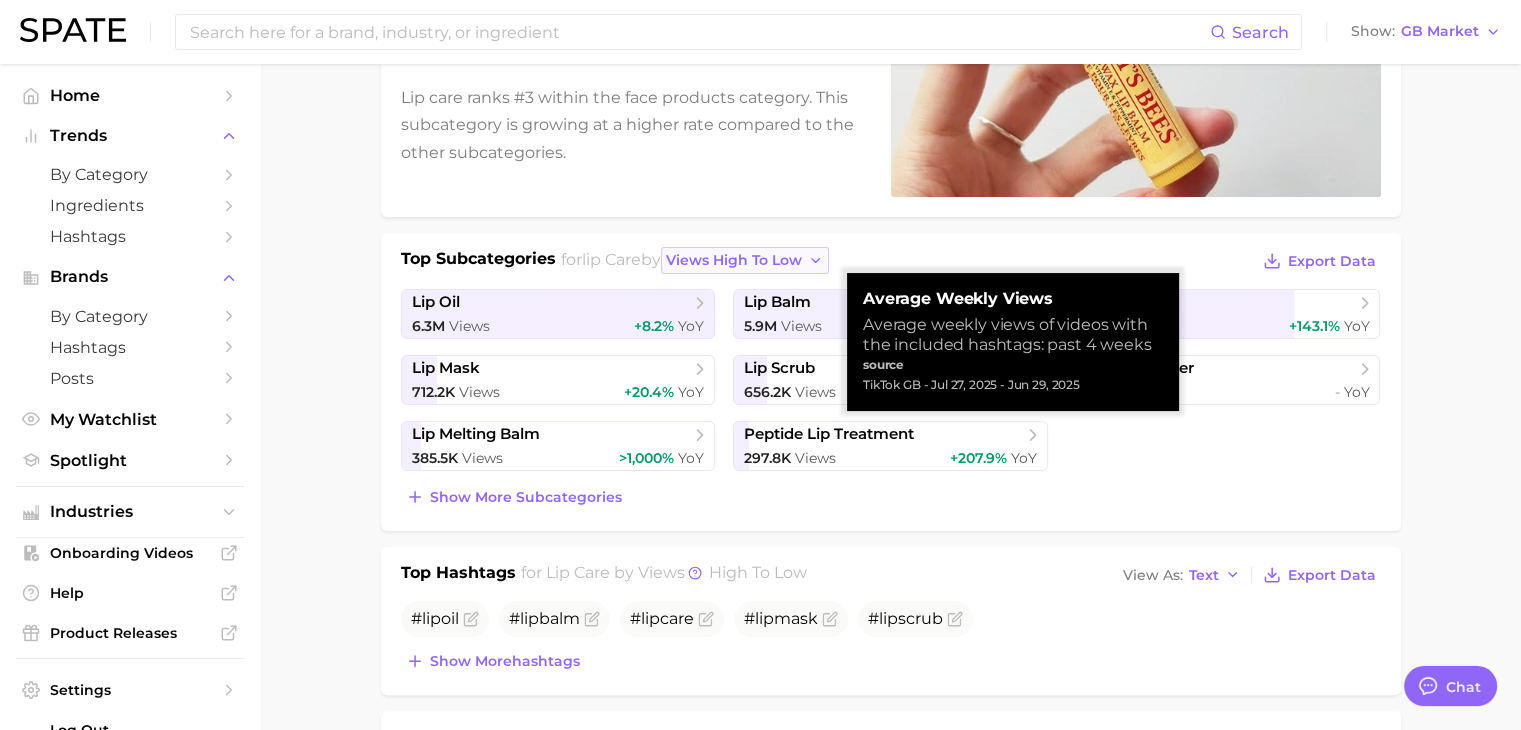 click on "views high to low" at bounding box center (734, 260) 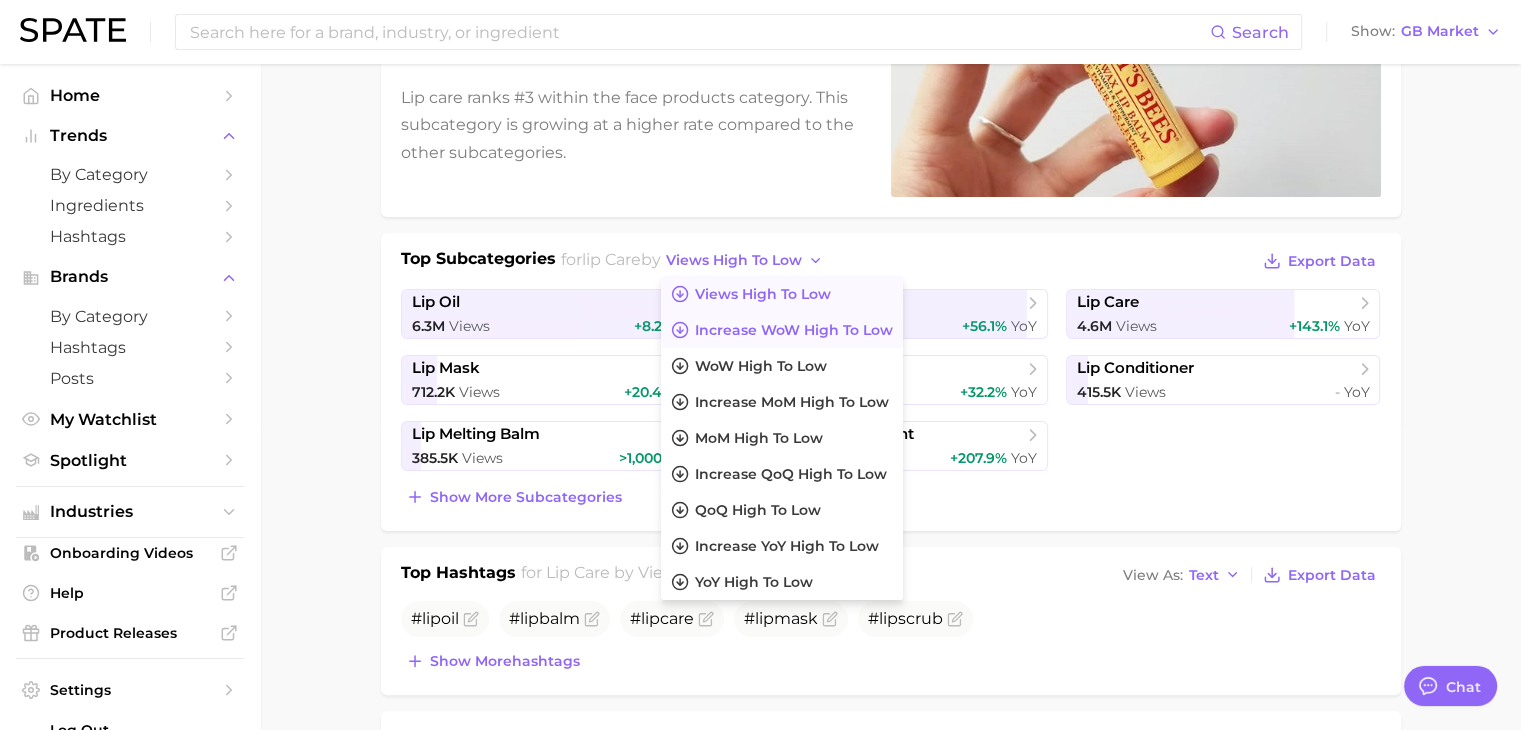 click on "Increase WoW   high to low" at bounding box center (794, 330) 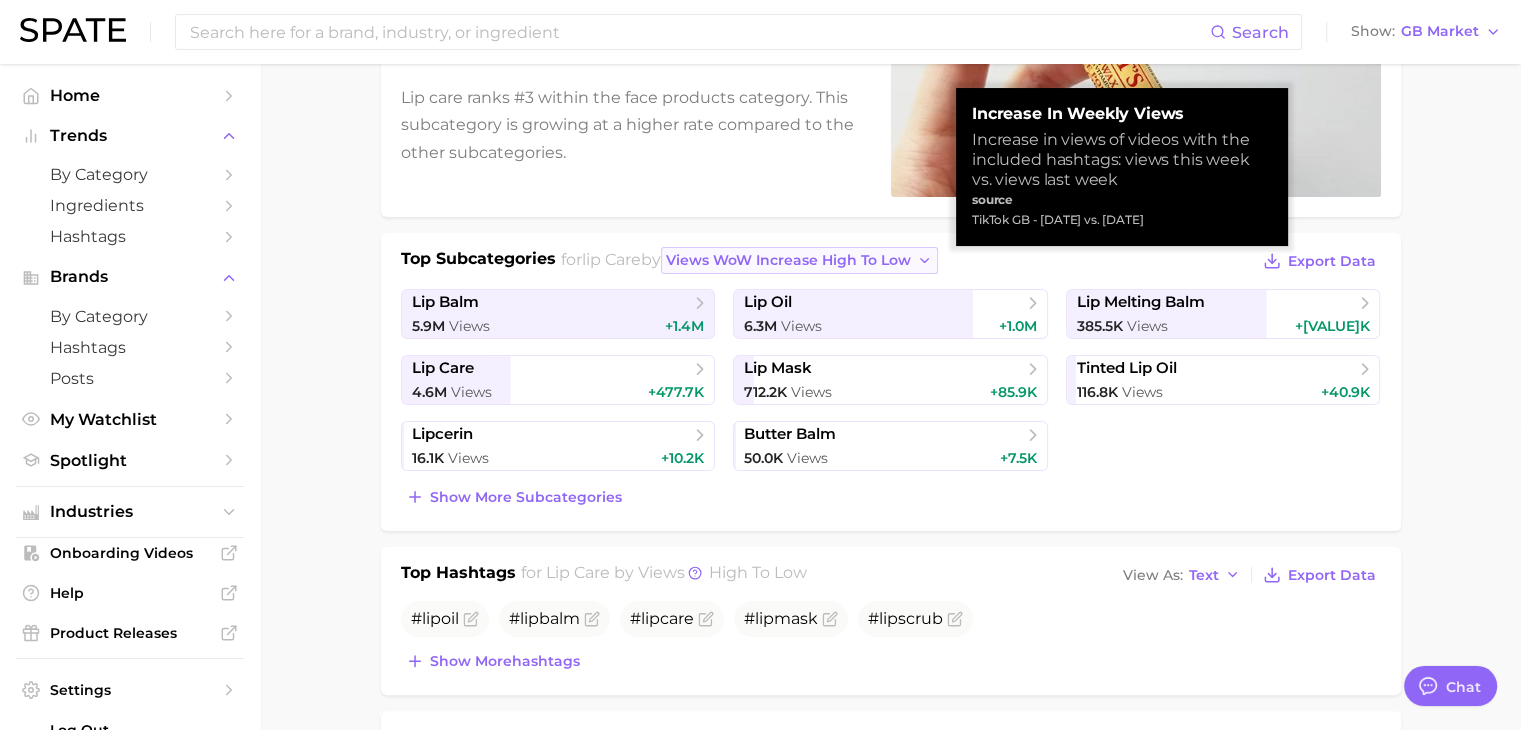 click on "views WoW increase high to low" at bounding box center (788, 260) 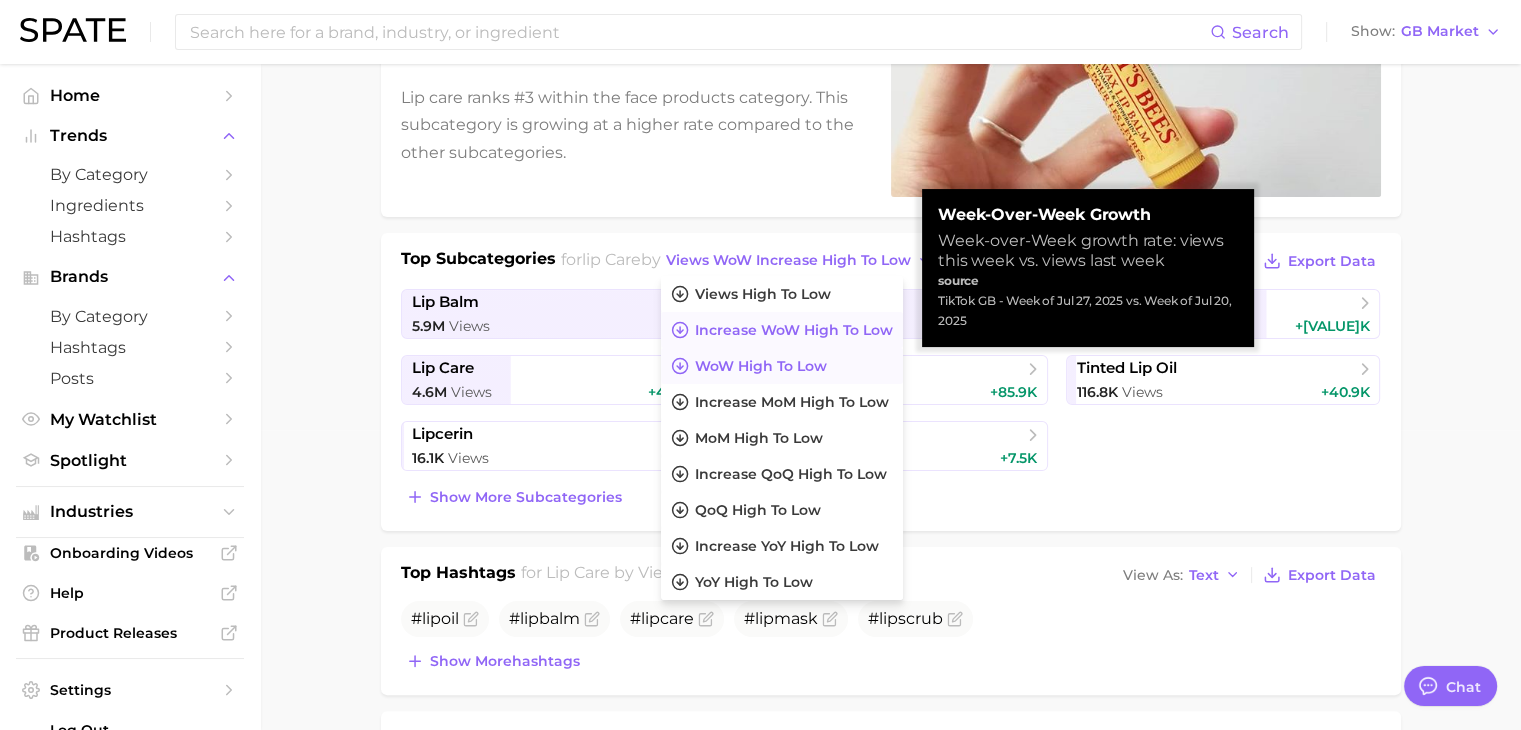 click on "WoW   high to low" at bounding box center (761, 366) 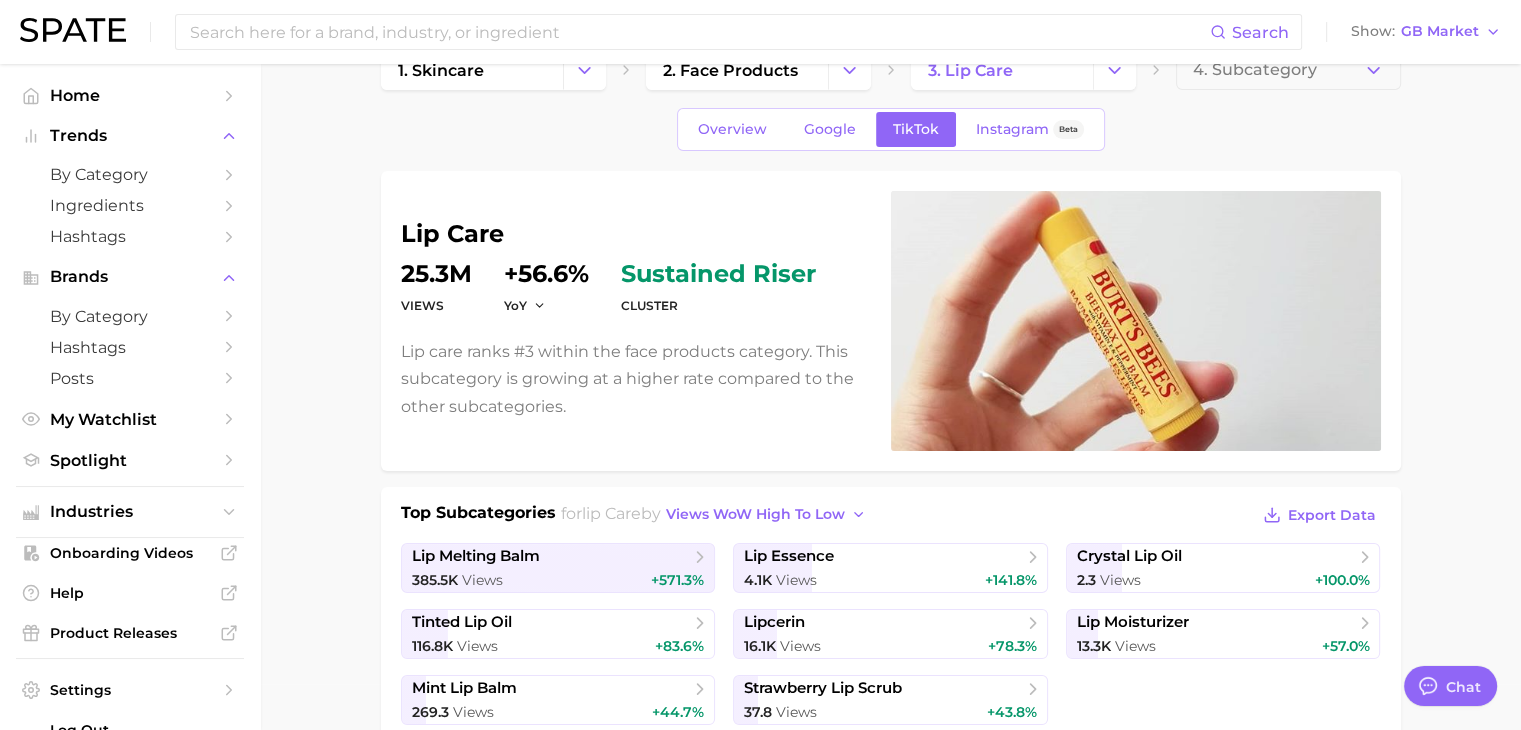 scroll, scrollTop: 0, scrollLeft: 0, axis: both 